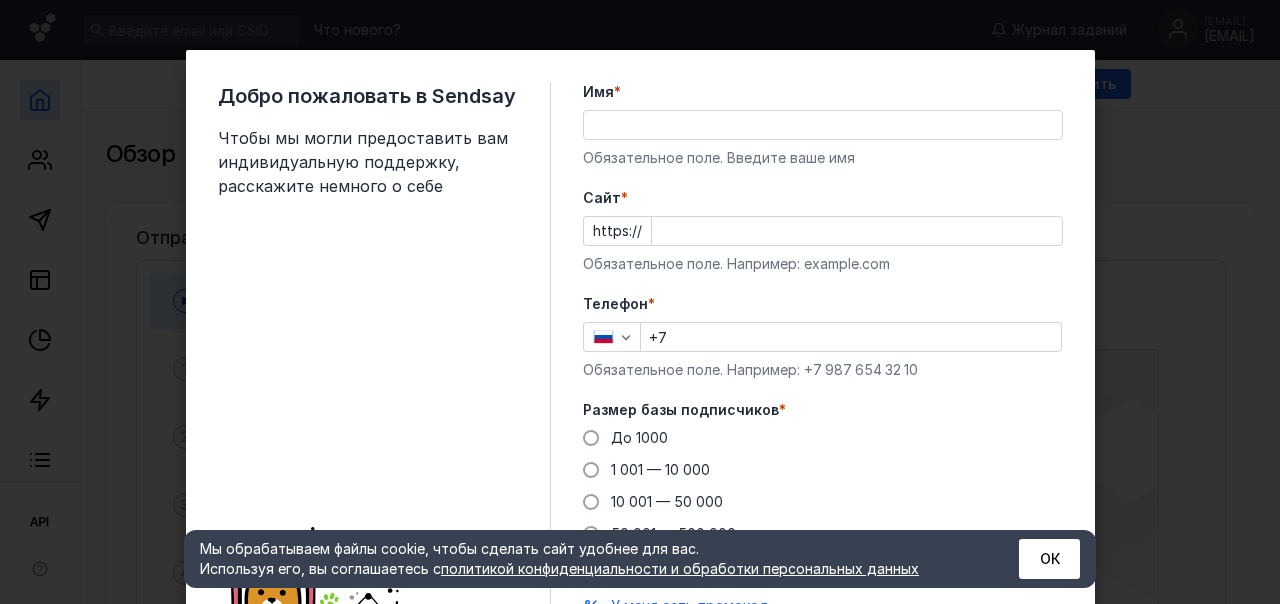 scroll, scrollTop: 0, scrollLeft: 0, axis: both 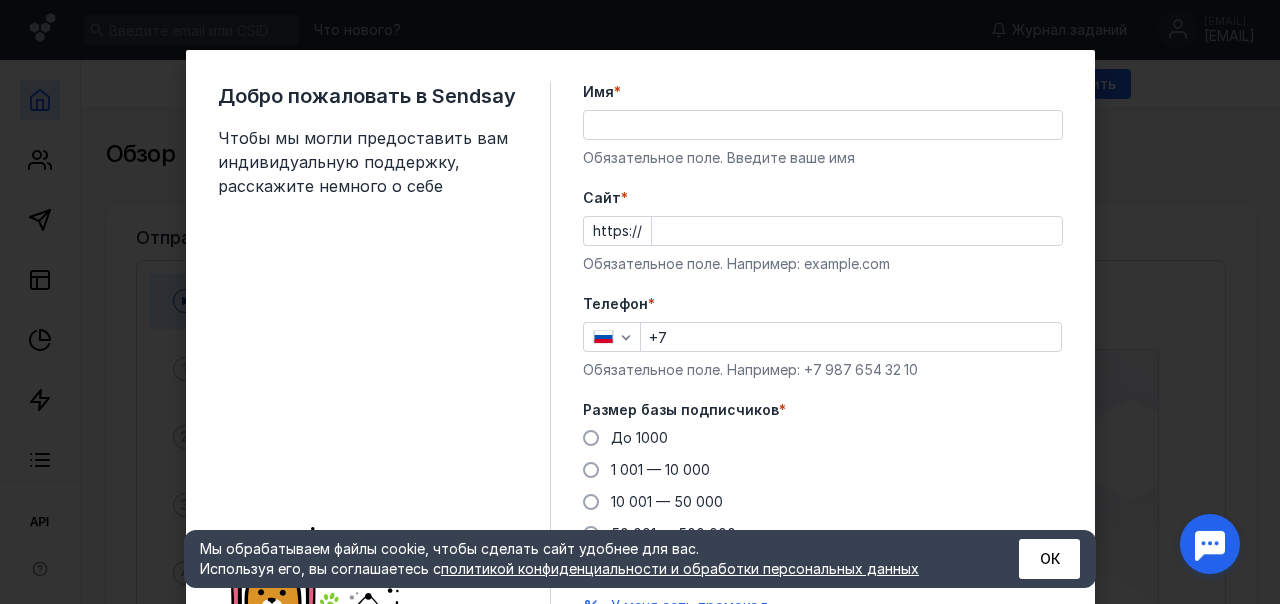 click on "Добро пожаловать в Sendsay Чтобы мы могли предоставить вам индивидуальную поддержку, расскажите немного о себе Имя  * Обязательное поле. Введите ваше имя Cайт  * https:// Обязательное поле. Например: example.com Телефон  * +7 Обязательное поле. Например: +7 987 654 32 10 Размер базы подписчиков  * До 1000 1 001 — 10 000 10 001 — 50 000 50 001 — 500 000 Более 500 000 У меня есть промокод Отправить" at bounding box center [640, 302] 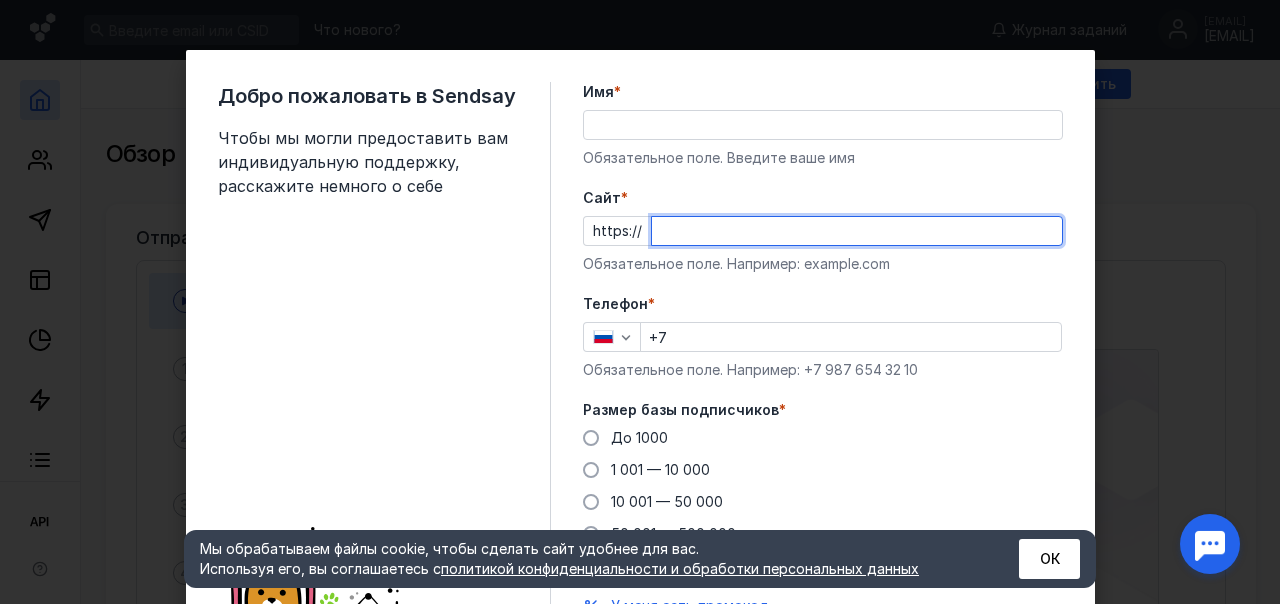 click on "Cайт  *" at bounding box center [857, 231] 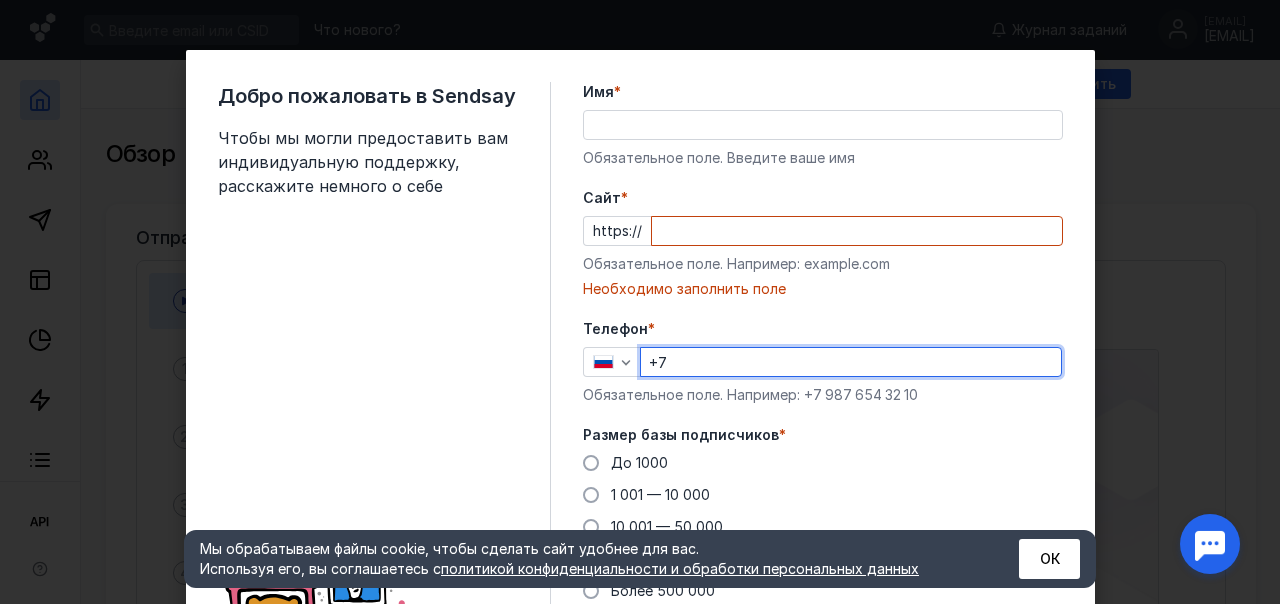 type on "+7 [PHONE]" 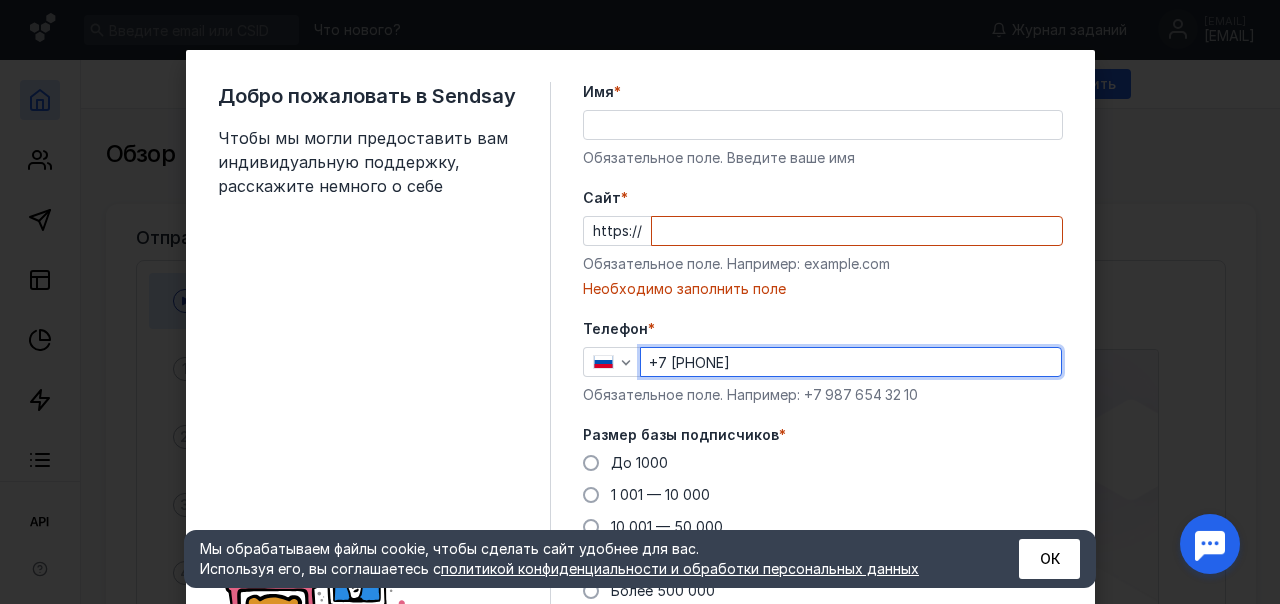 type on "[FIRST] [LAST]" 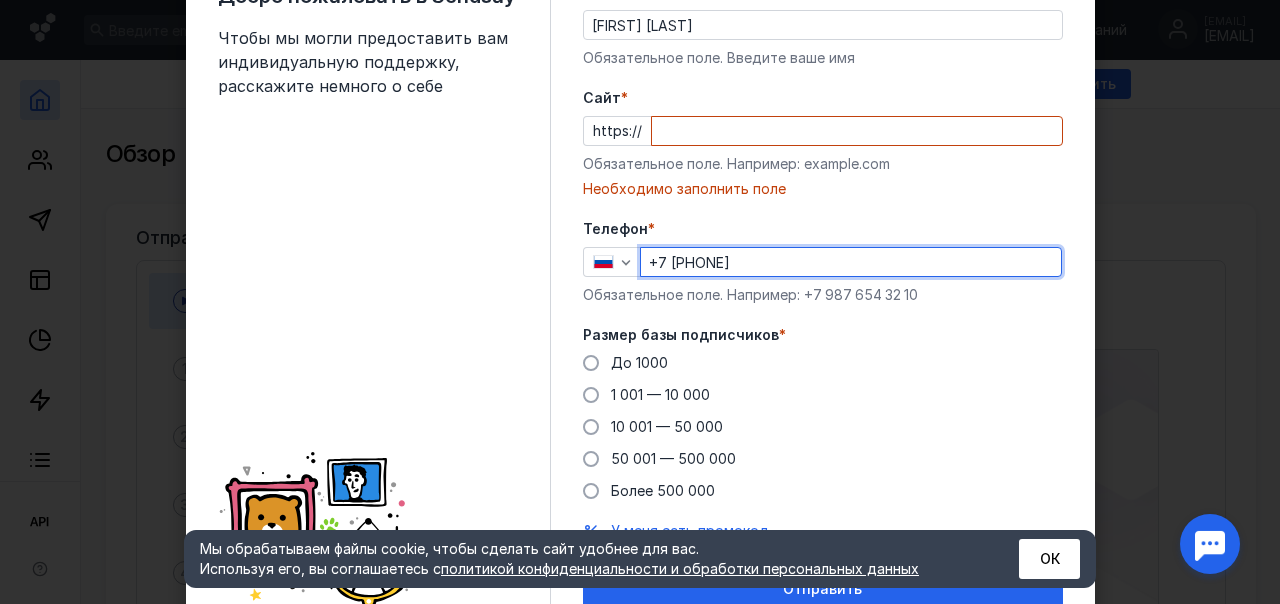scroll, scrollTop: 187, scrollLeft: 0, axis: vertical 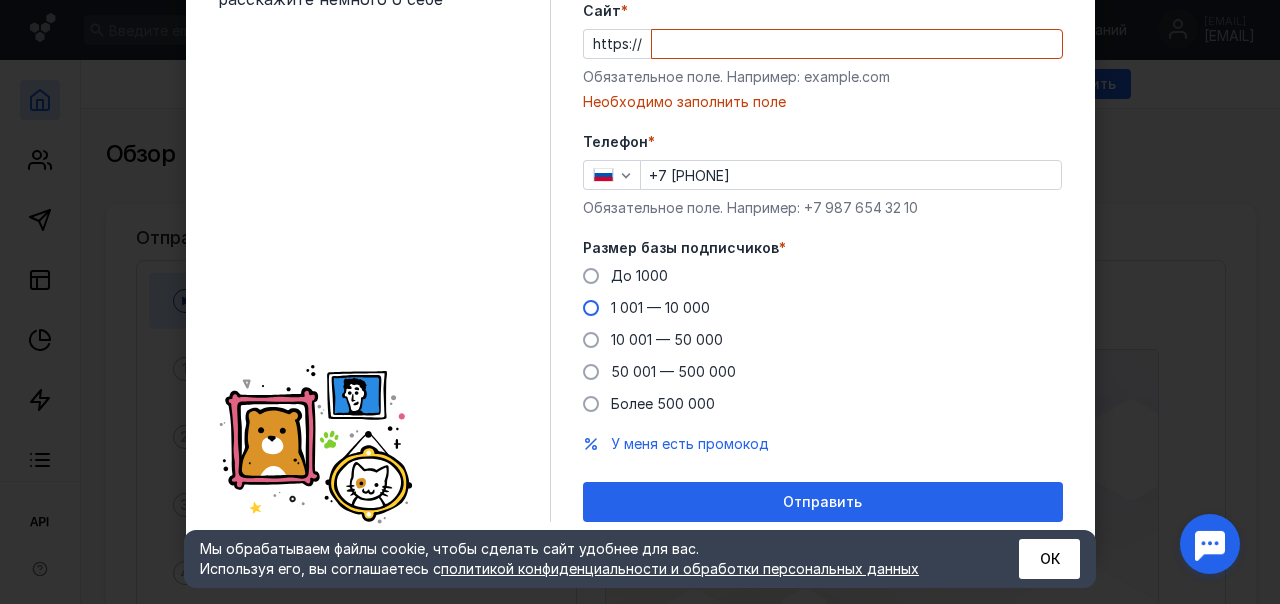 click at bounding box center (591, 308) 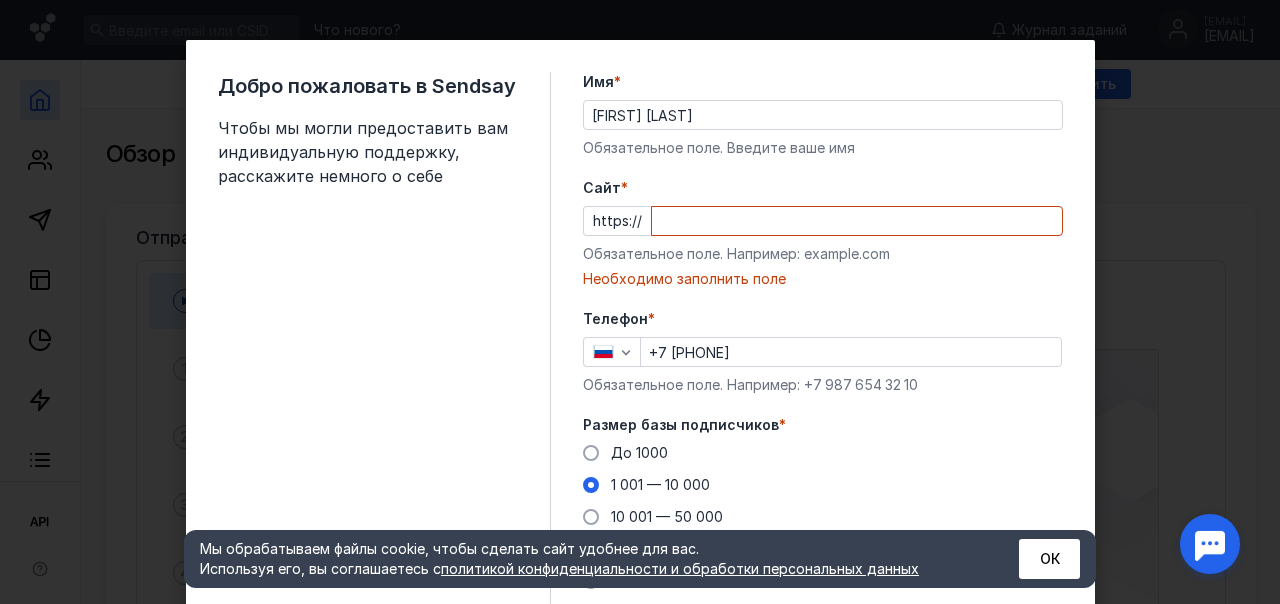 scroll, scrollTop: 0, scrollLeft: 0, axis: both 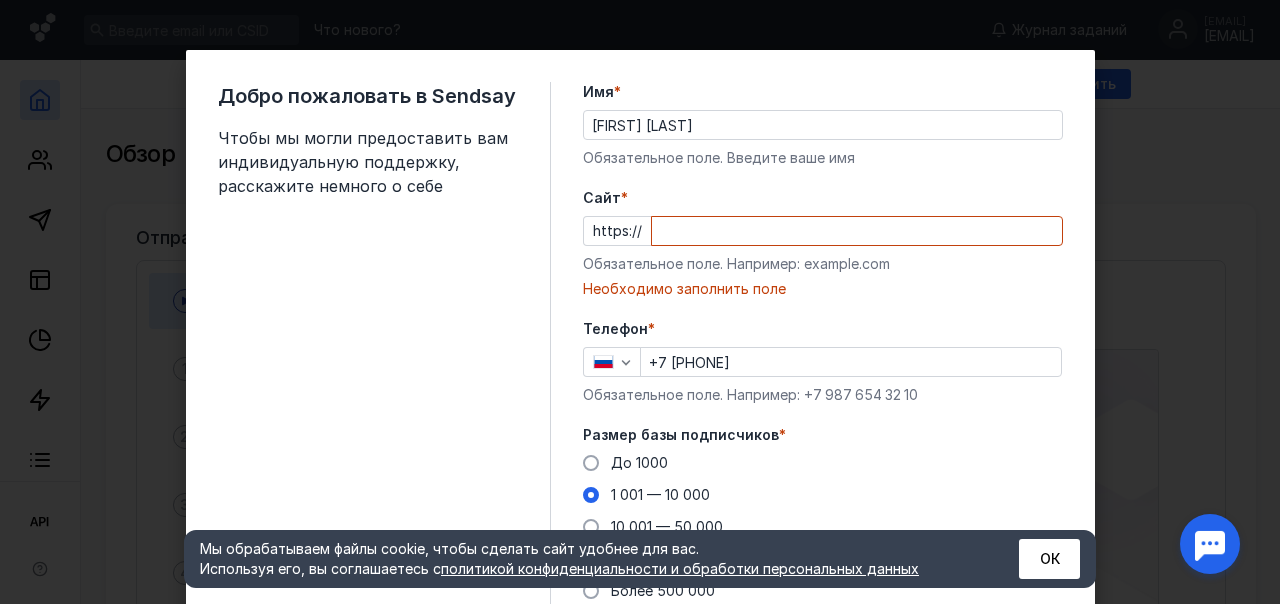 click on "Cайт  *" at bounding box center [857, 231] 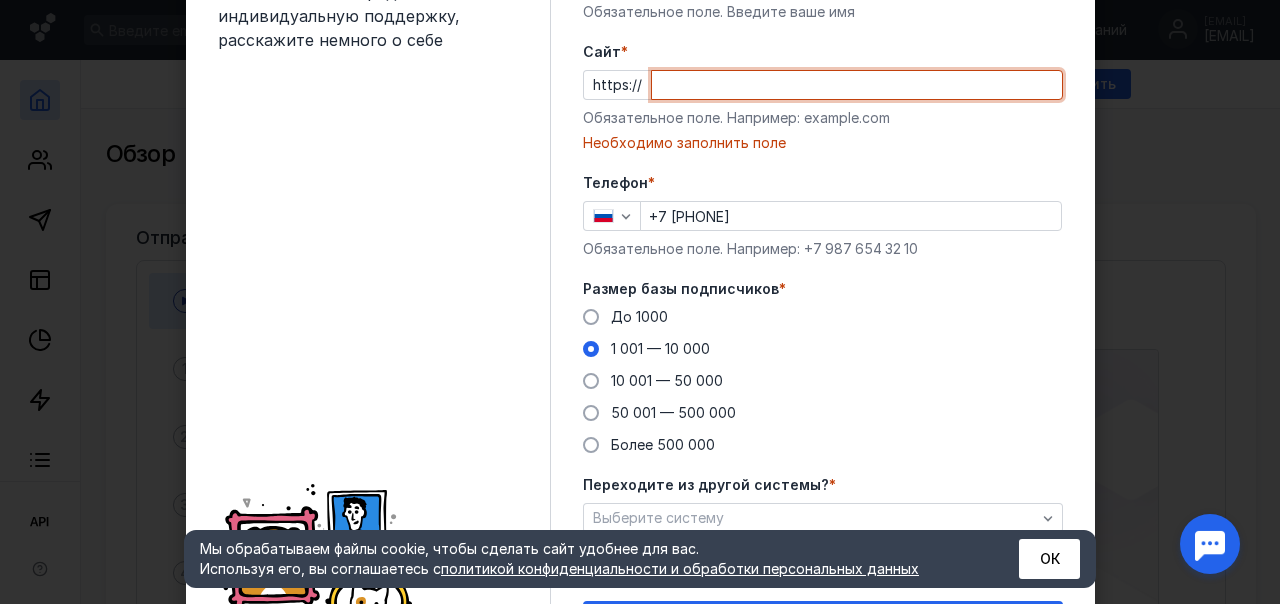 scroll, scrollTop: 265, scrollLeft: 0, axis: vertical 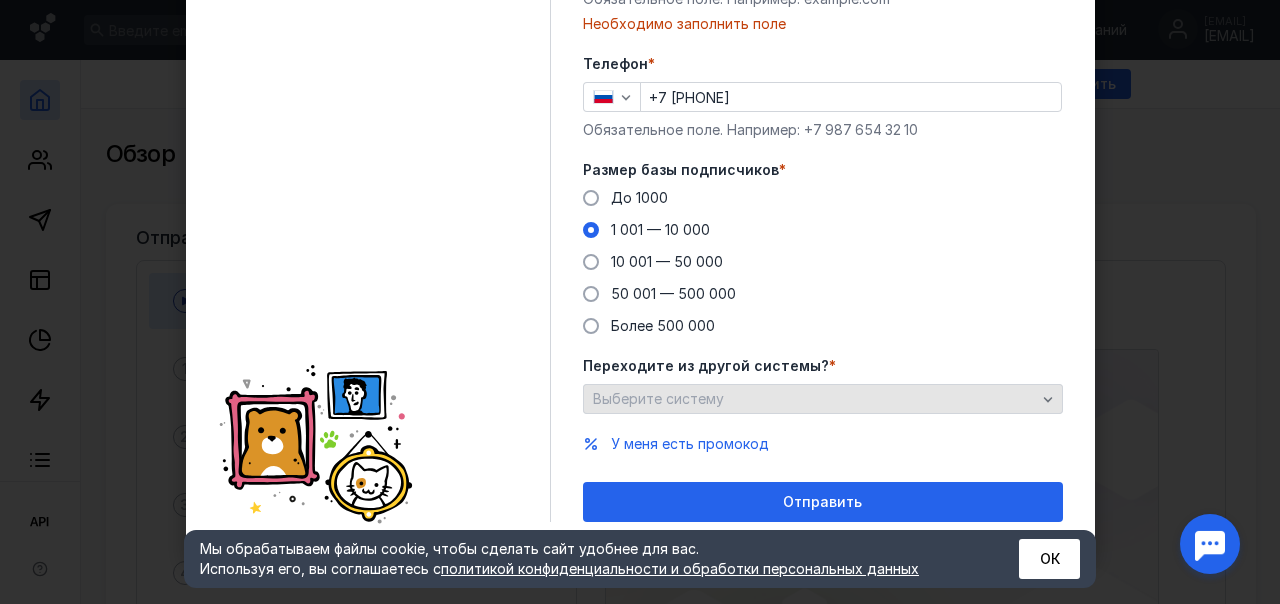 click 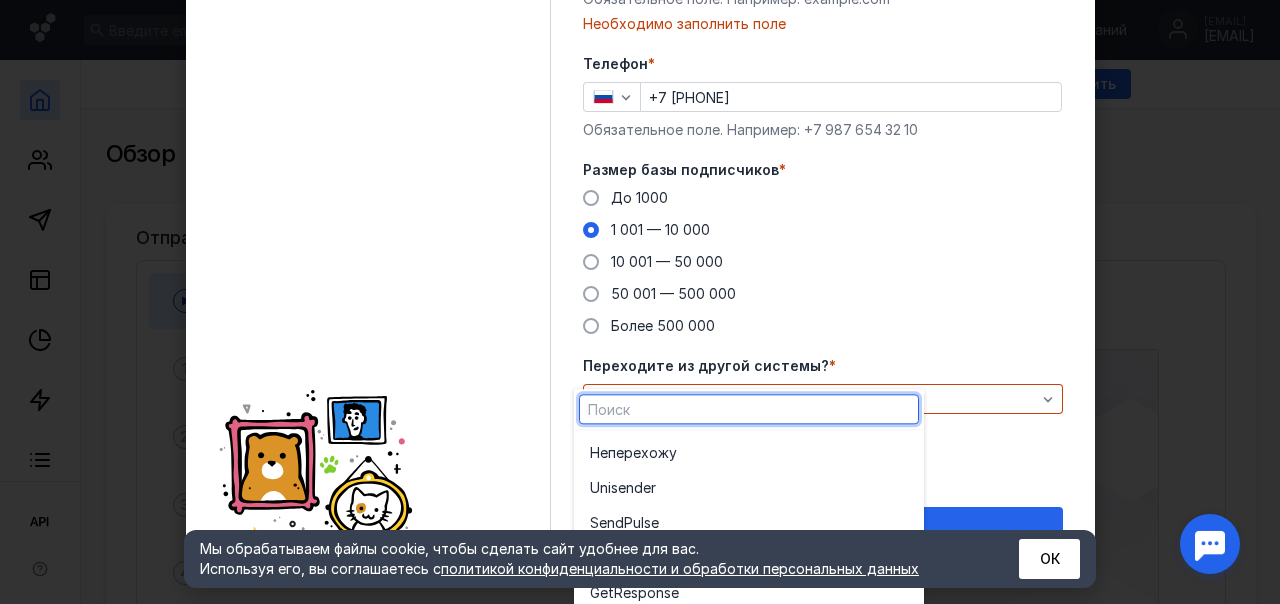 click on "До 1000 1 001 — 10 000 10 001 — 50 000 50 001 — 500 000 Более 500 000" at bounding box center [823, 262] 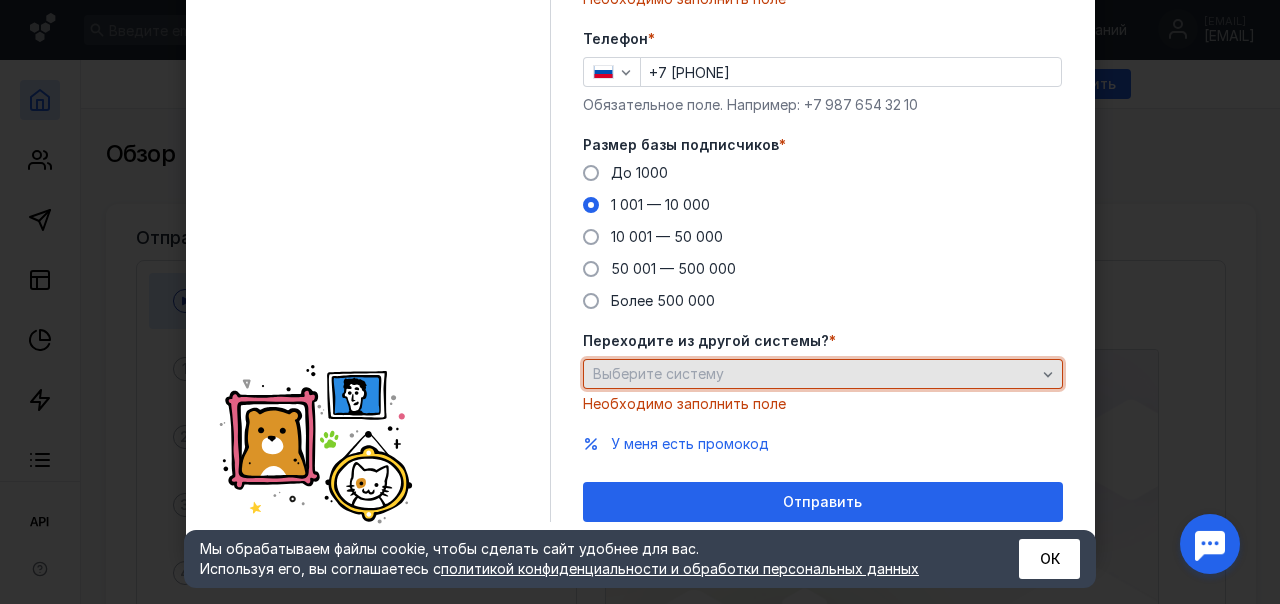click 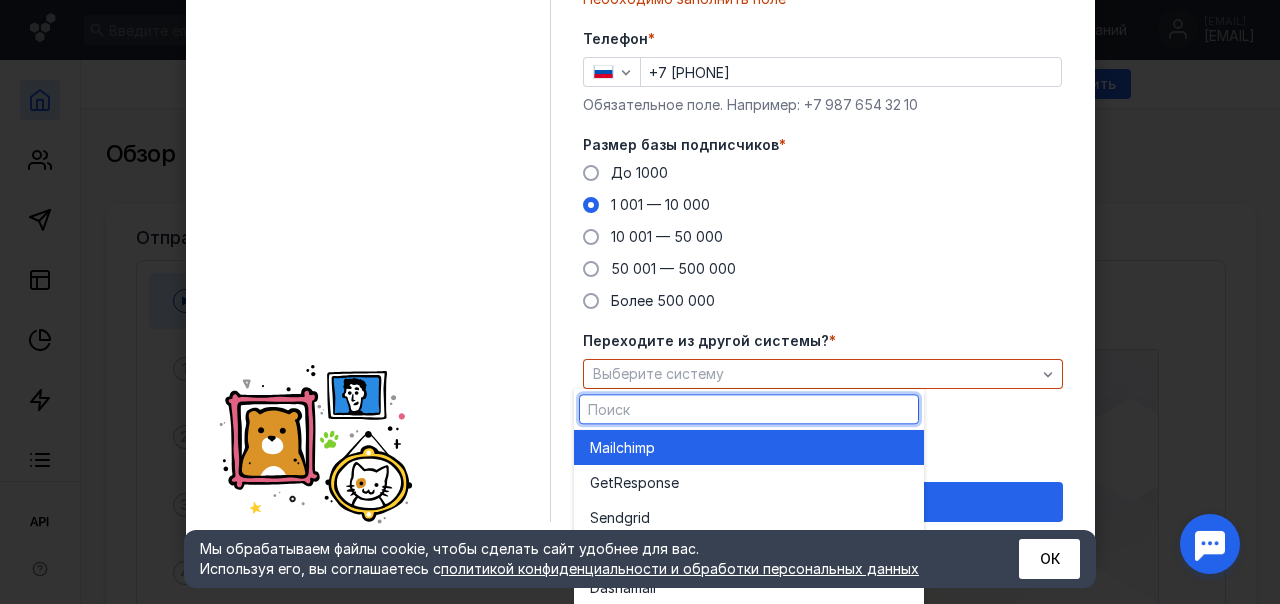scroll, scrollTop: 0, scrollLeft: 0, axis: both 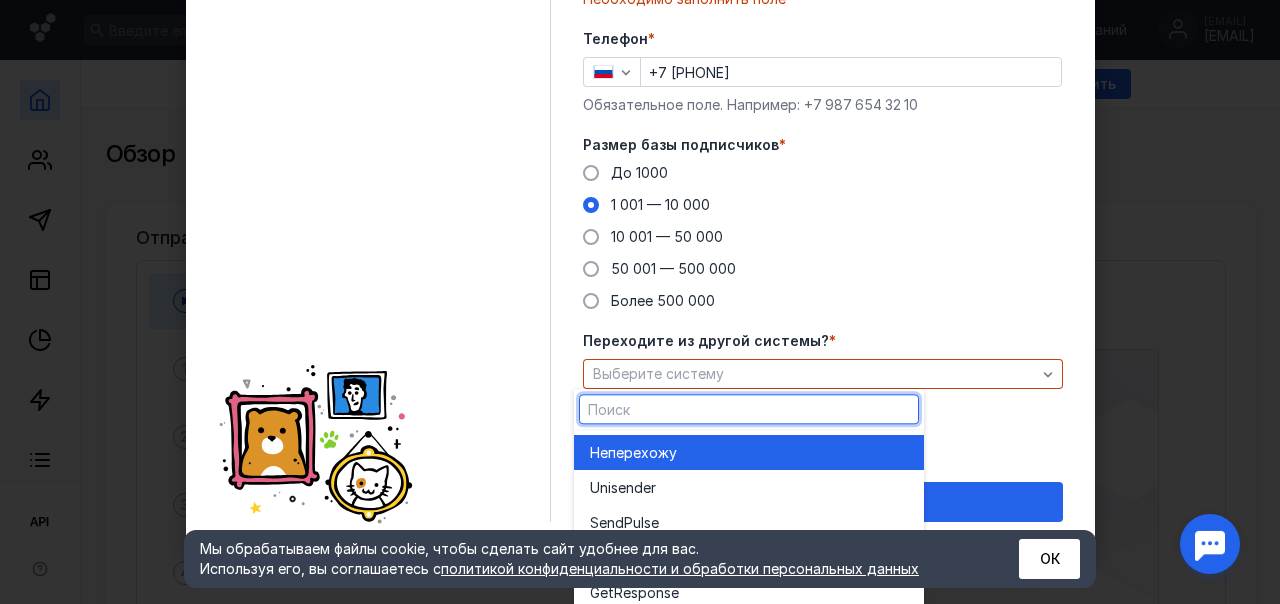 click on "перехожу" at bounding box center [642, 453] 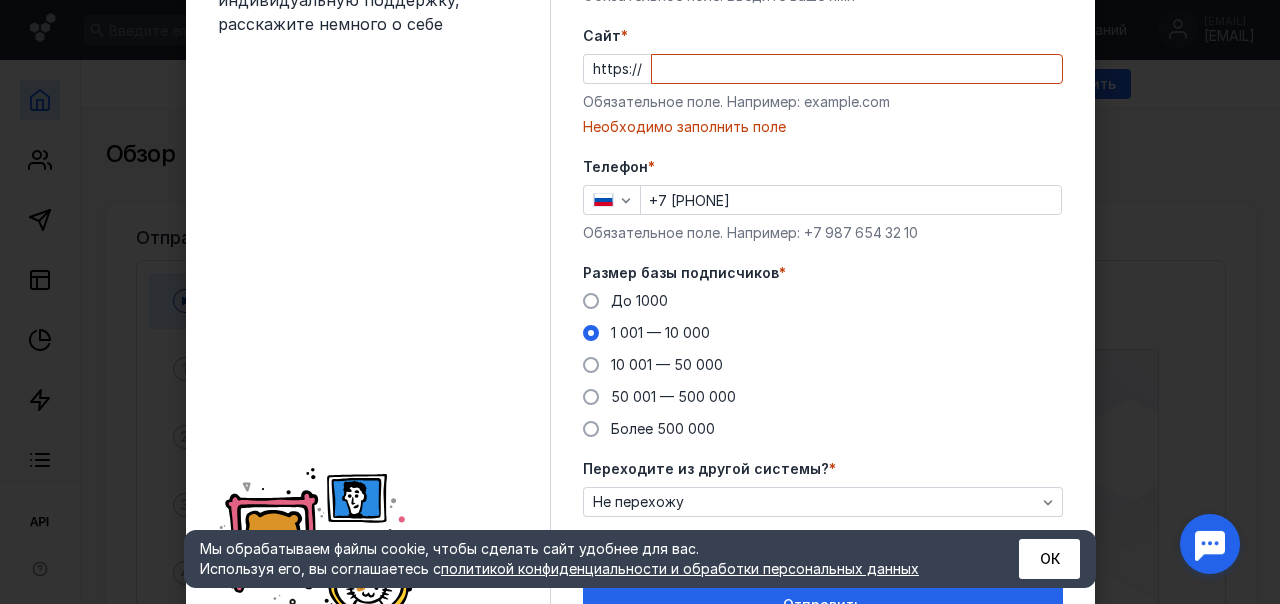 scroll, scrollTop: 165, scrollLeft: 0, axis: vertical 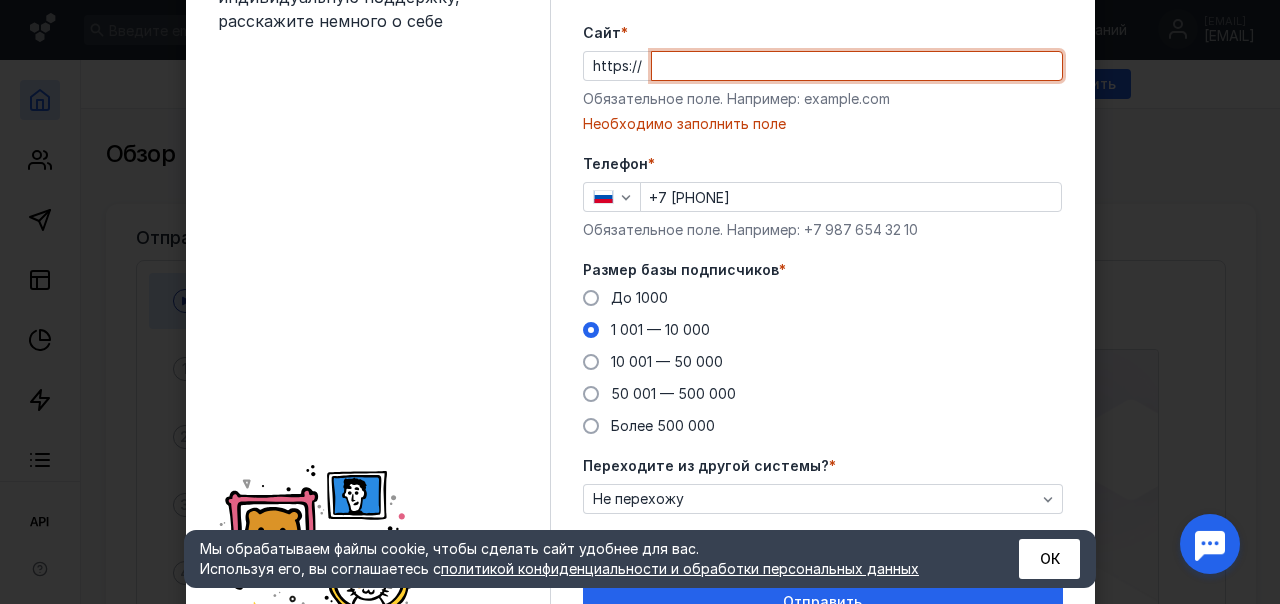 click on "Cайт  *" at bounding box center [857, 66] 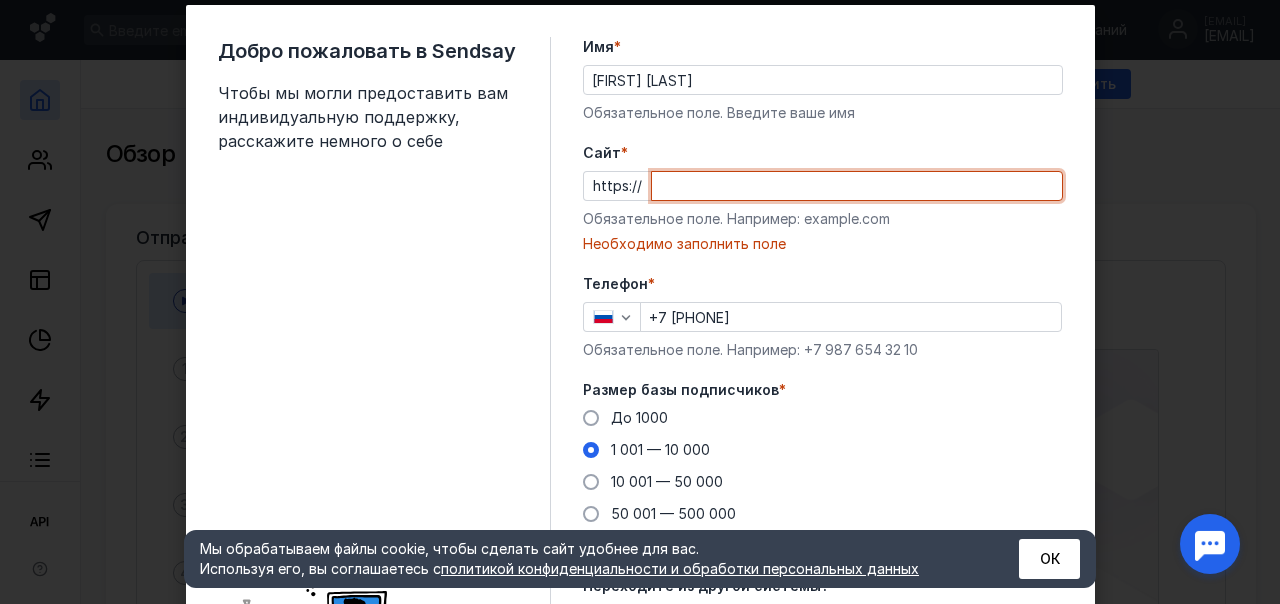 scroll, scrollTop: 0, scrollLeft: 0, axis: both 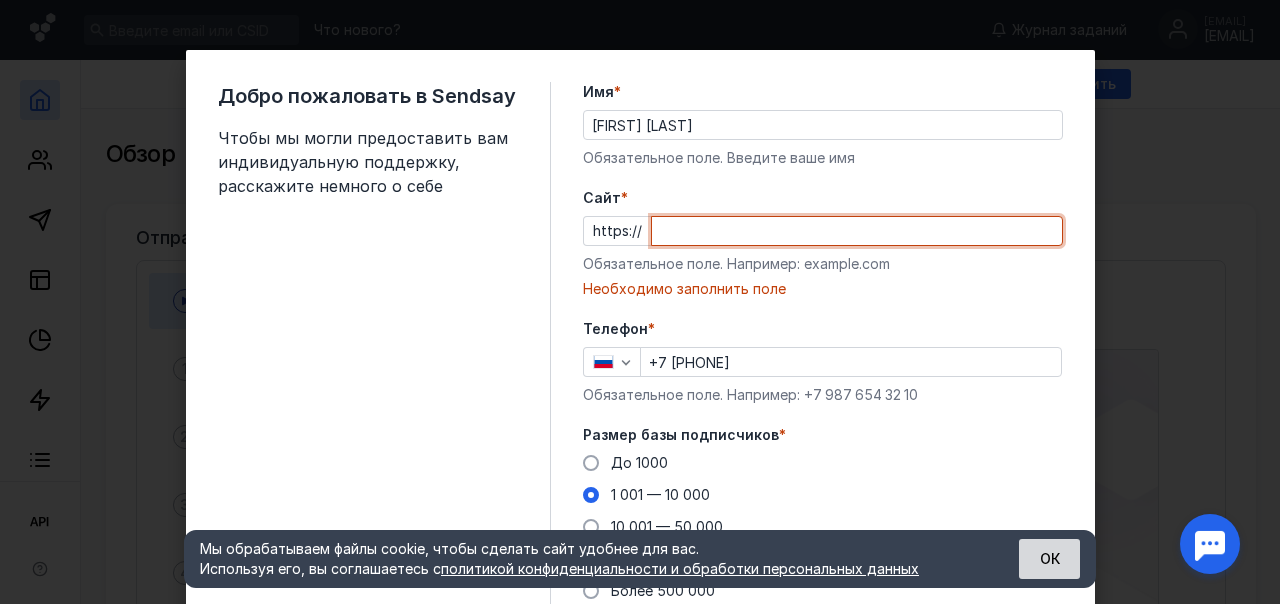 click on "ОК" at bounding box center [1049, 559] 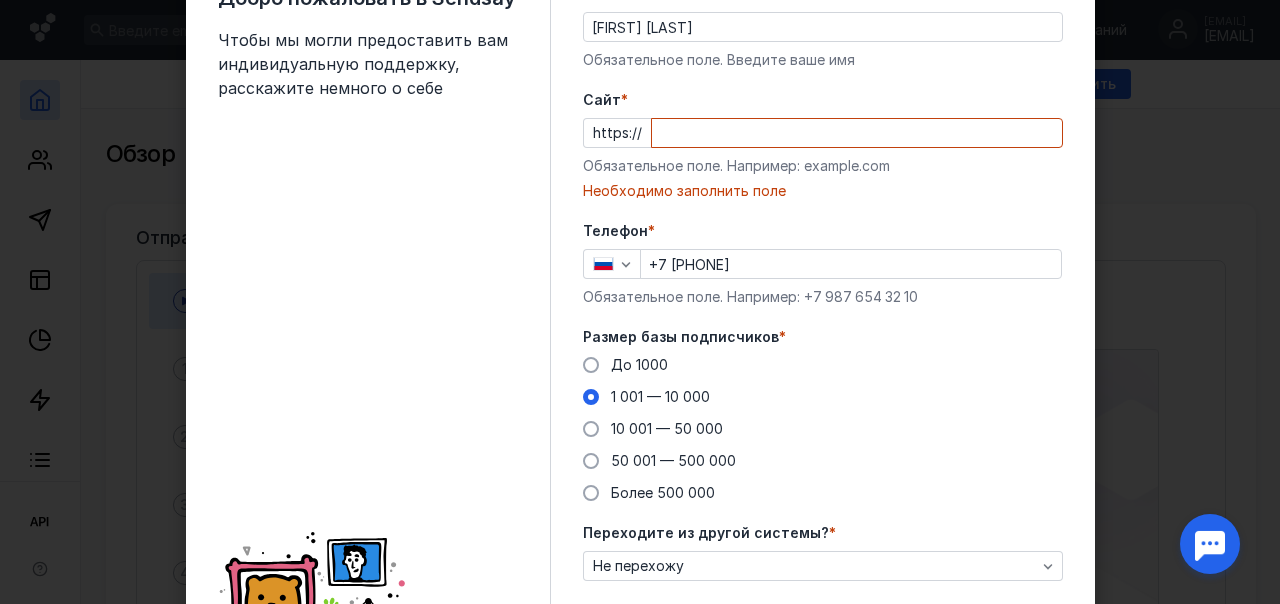 scroll, scrollTop: 100, scrollLeft: 0, axis: vertical 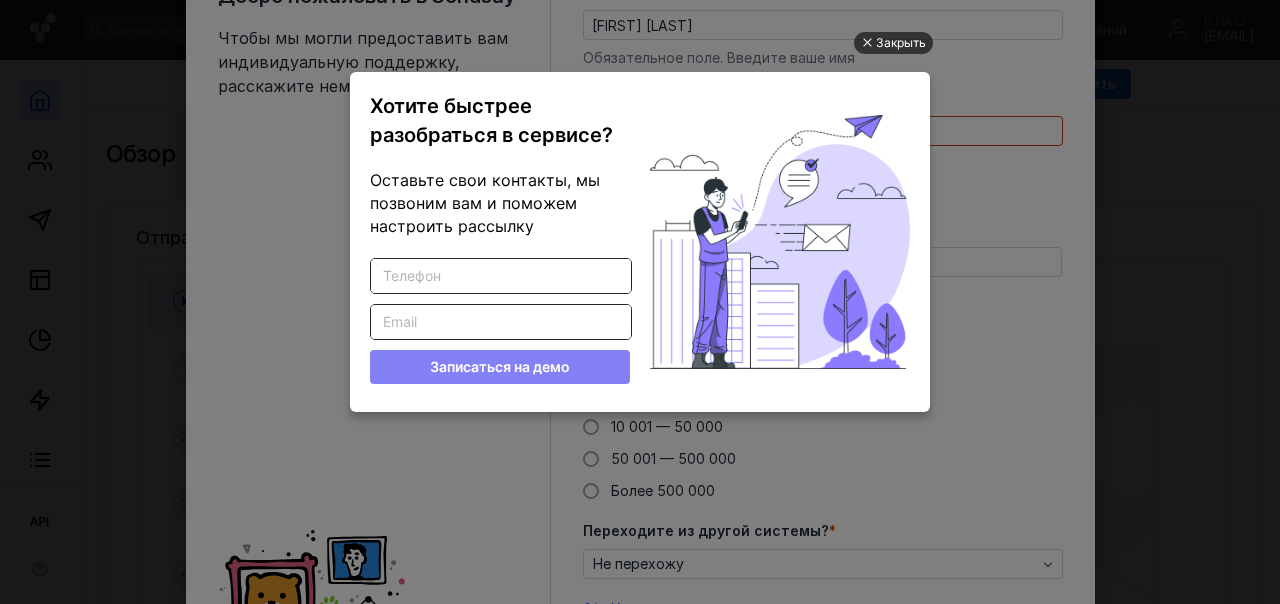 click at bounding box center (866, 43) 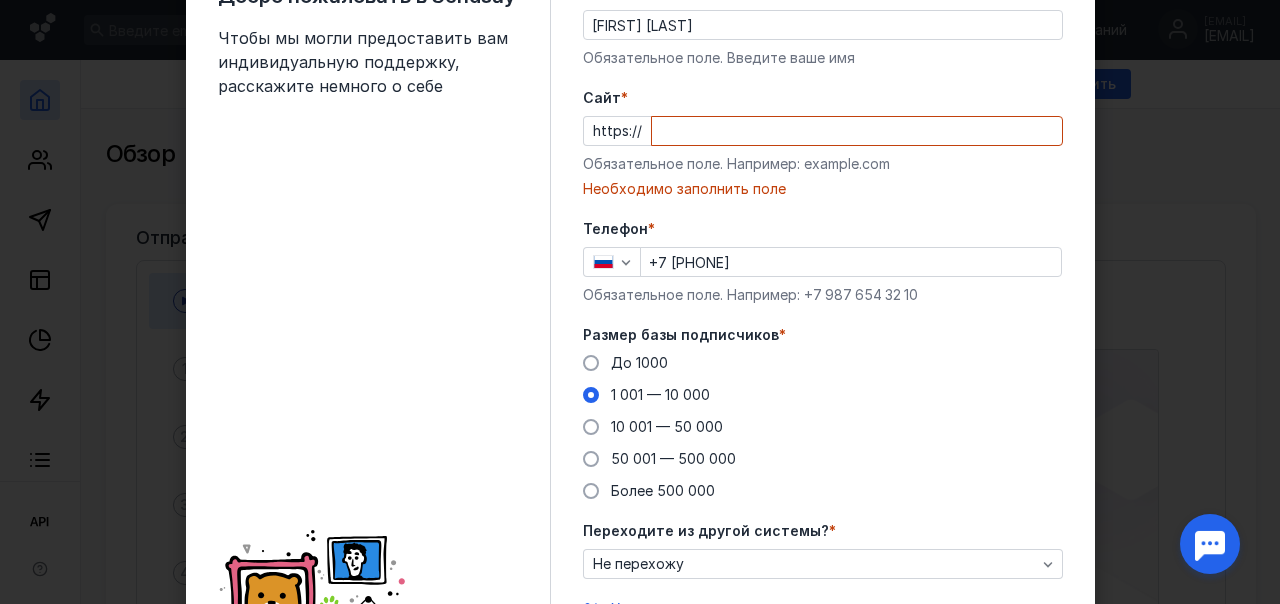 scroll, scrollTop: 0, scrollLeft: 0, axis: both 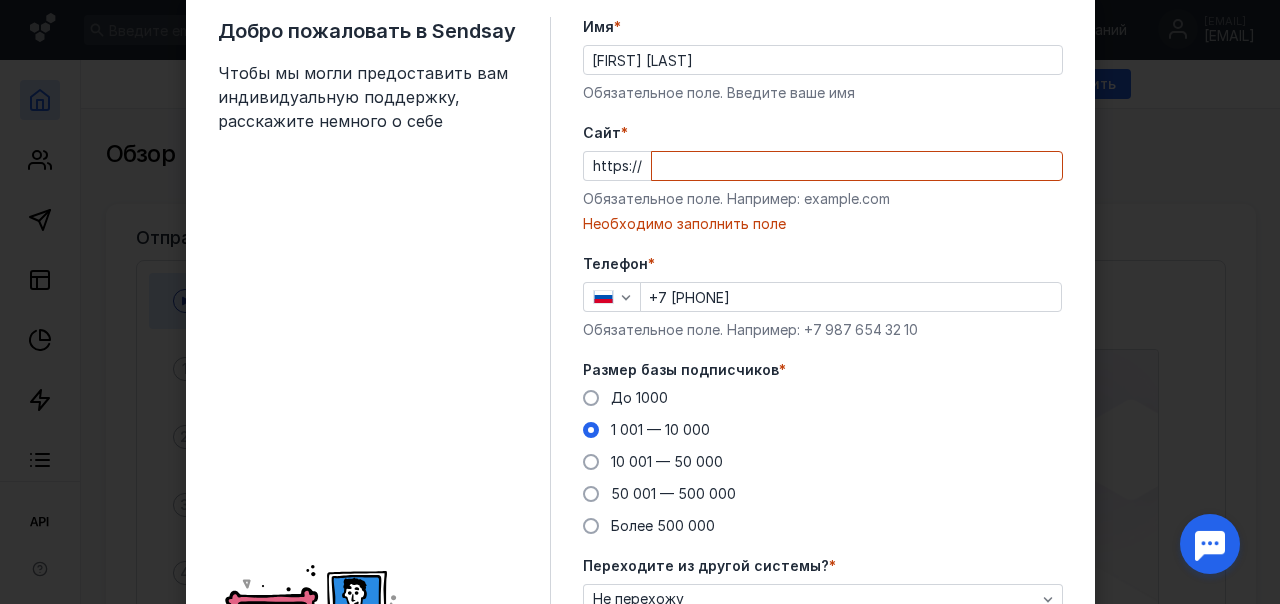 click on "Cайт  *" at bounding box center (857, 166) 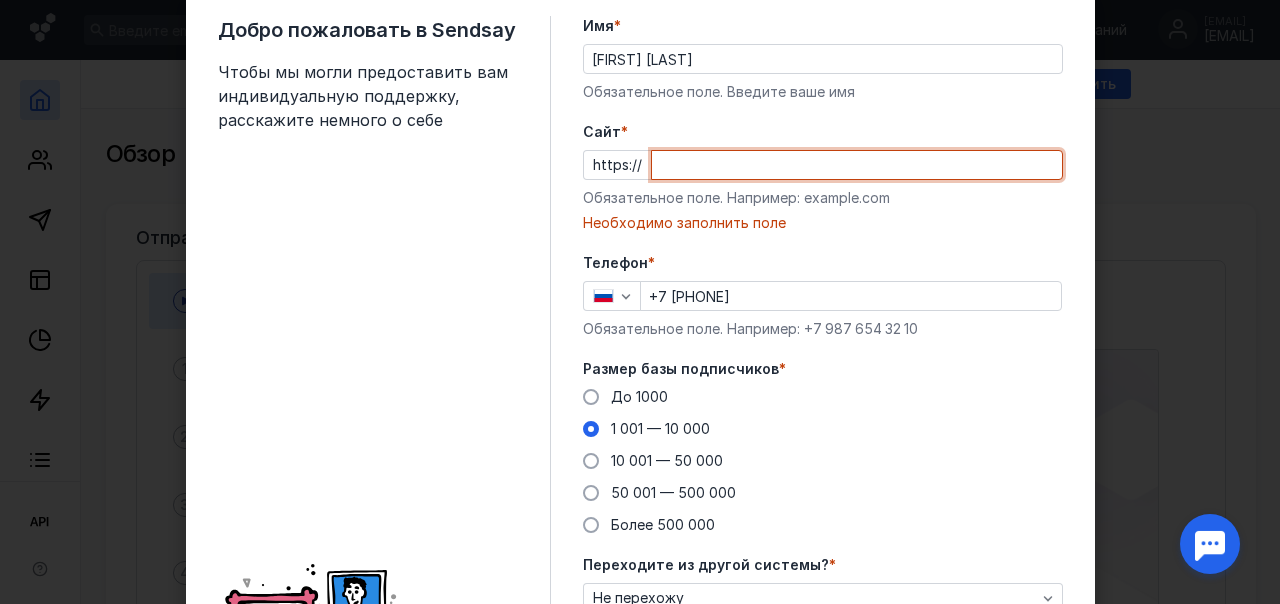 scroll, scrollTop: 65, scrollLeft: 0, axis: vertical 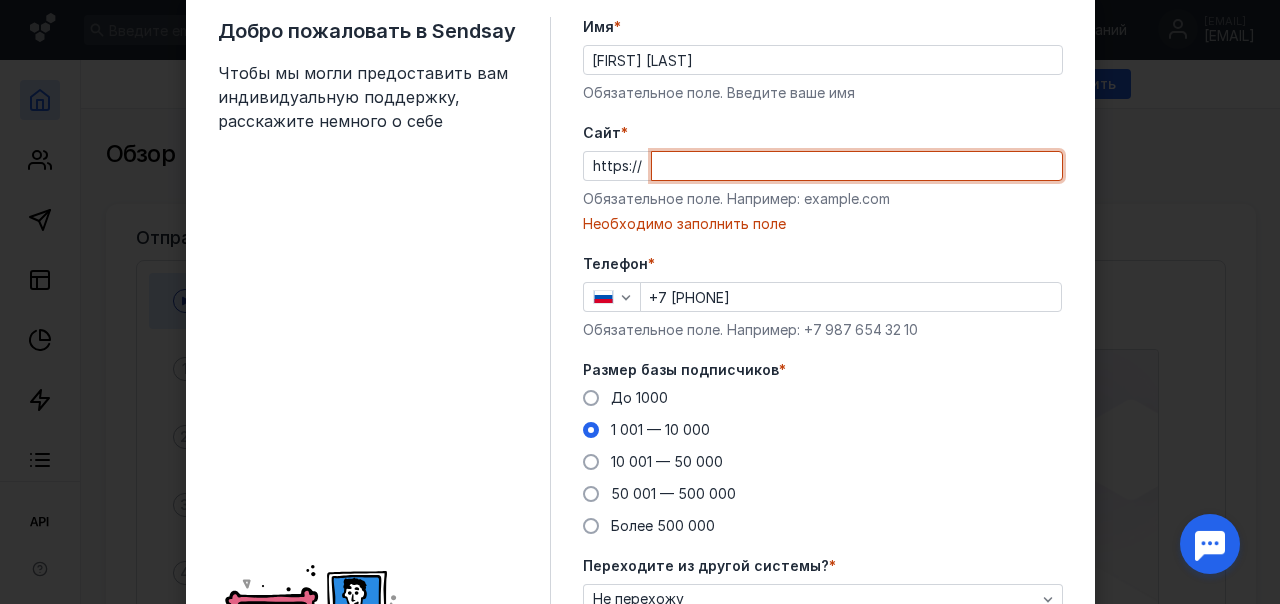 paste on "http://molodost.kursyprofy.ru/" 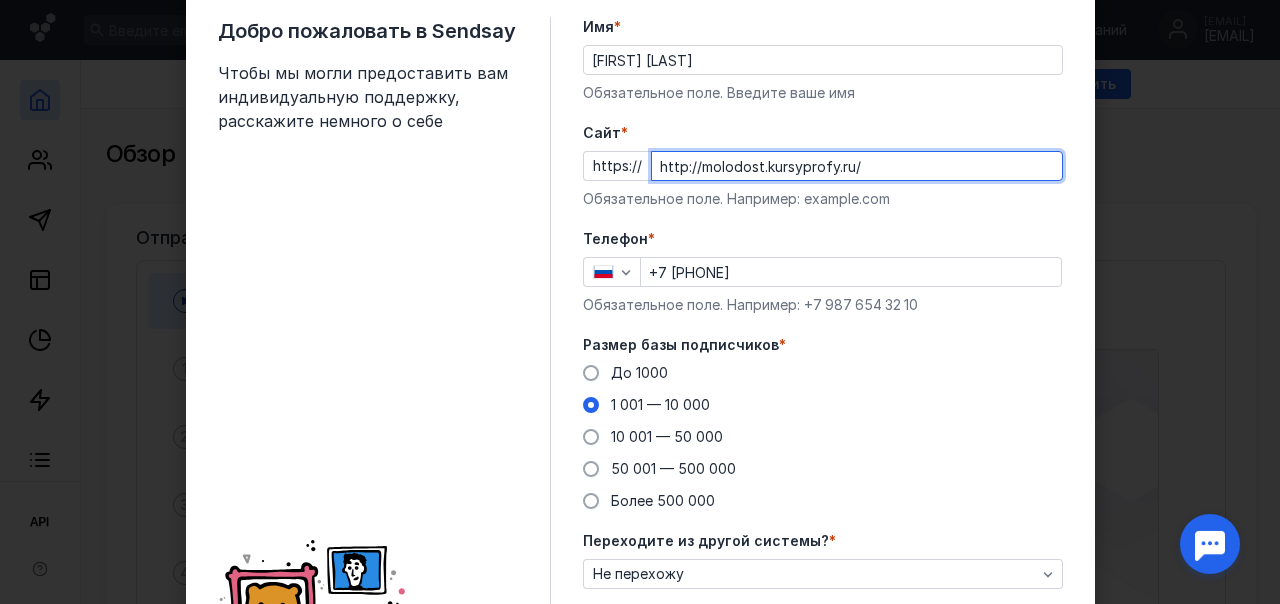 drag, startPoint x: 688, startPoint y: 164, endPoint x: 642, endPoint y: 167, distance: 46.09772 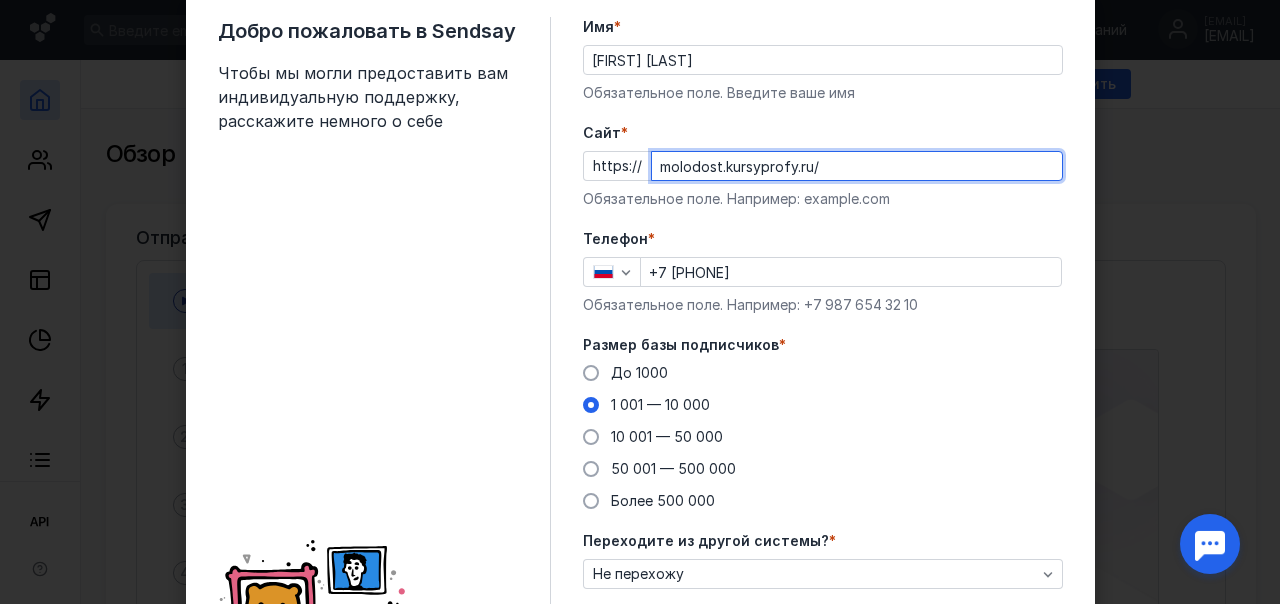 click on "molodost.kursyprofy.ru/" at bounding box center (857, 166) 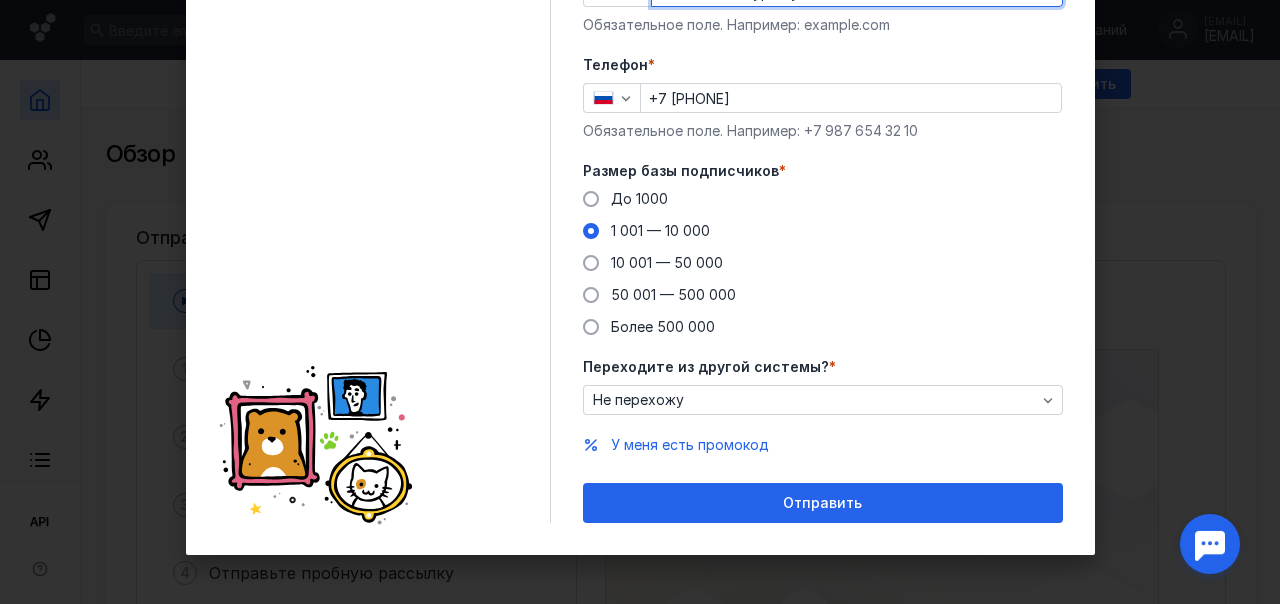 scroll, scrollTop: 240, scrollLeft: 0, axis: vertical 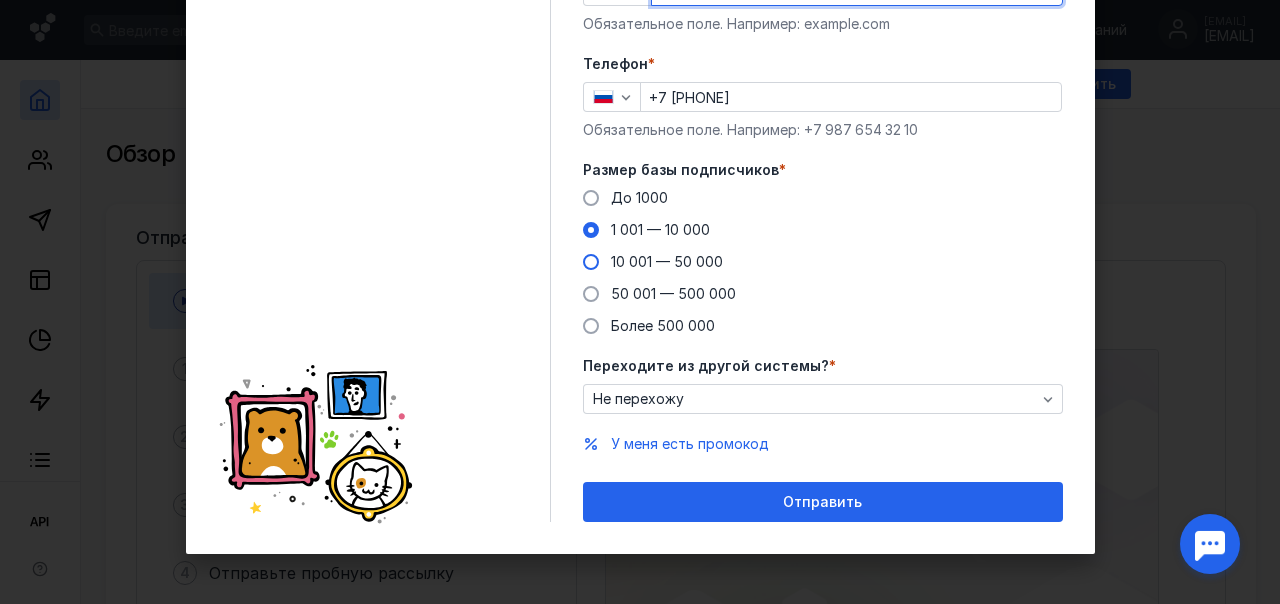 type on "molodost.kursyprofy.ru/" 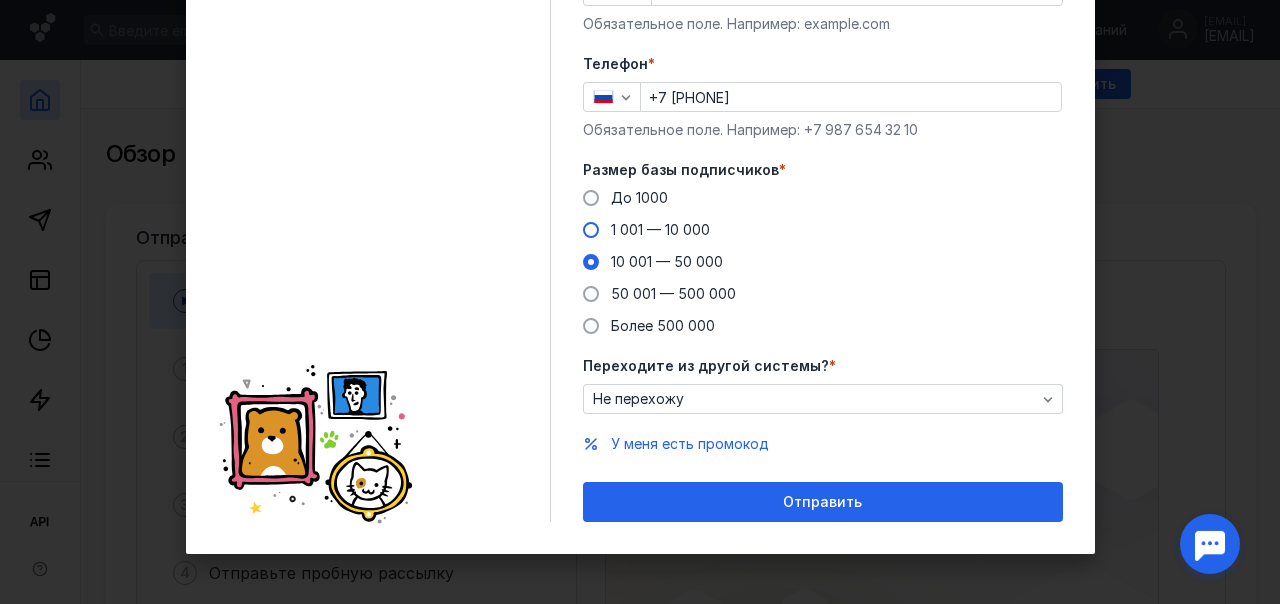 click at bounding box center [591, 230] 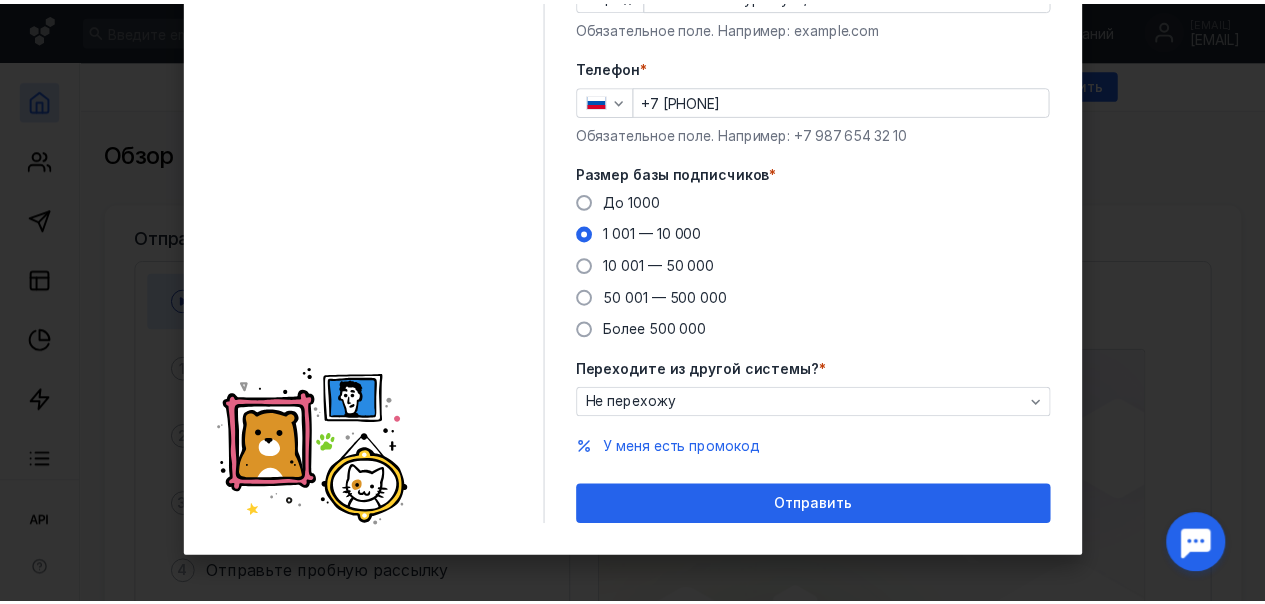 scroll, scrollTop: 240, scrollLeft: 0, axis: vertical 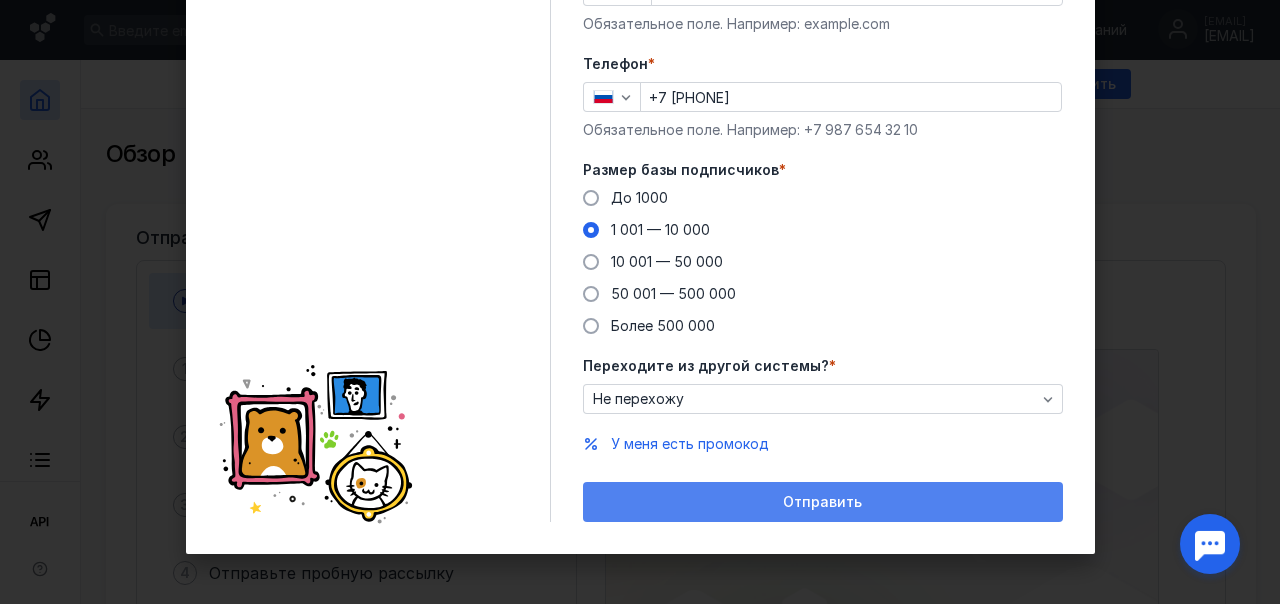 click on "Отправить" at bounding box center (822, 502) 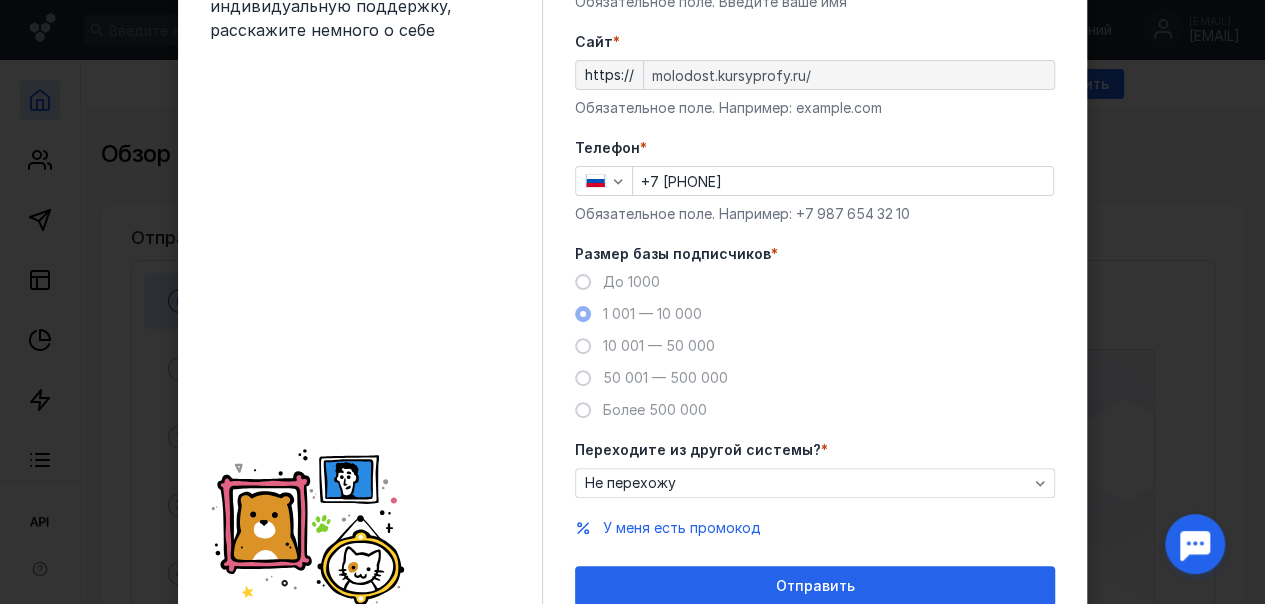 scroll, scrollTop: 240, scrollLeft: 0, axis: vertical 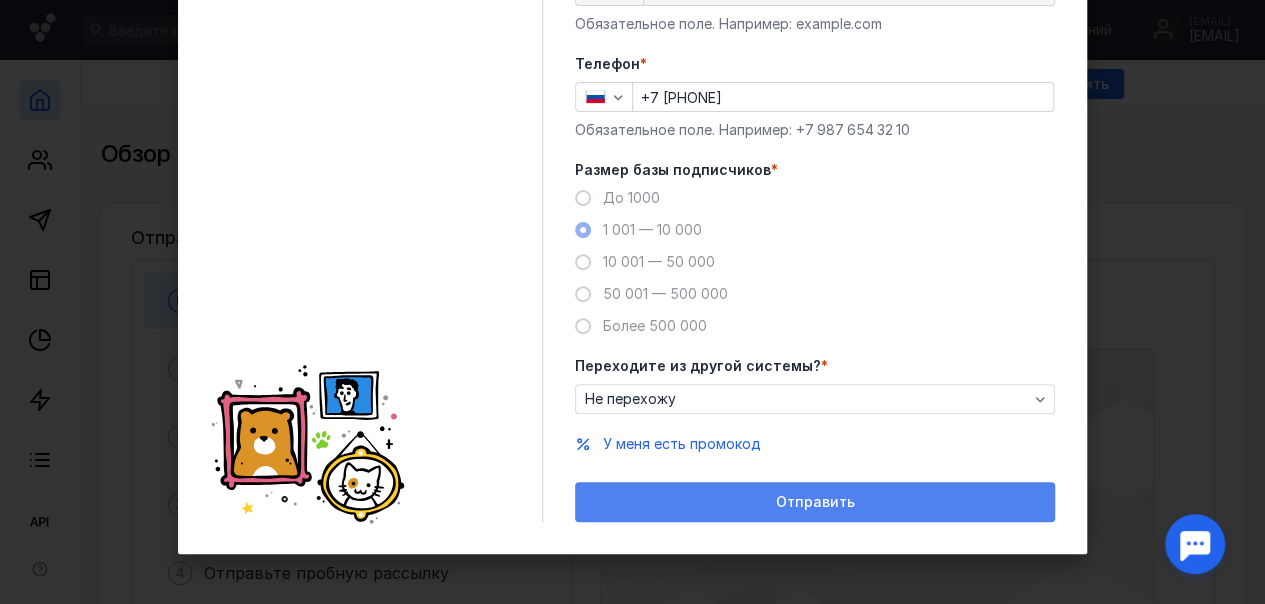 click on "Отправить" at bounding box center [815, 502] 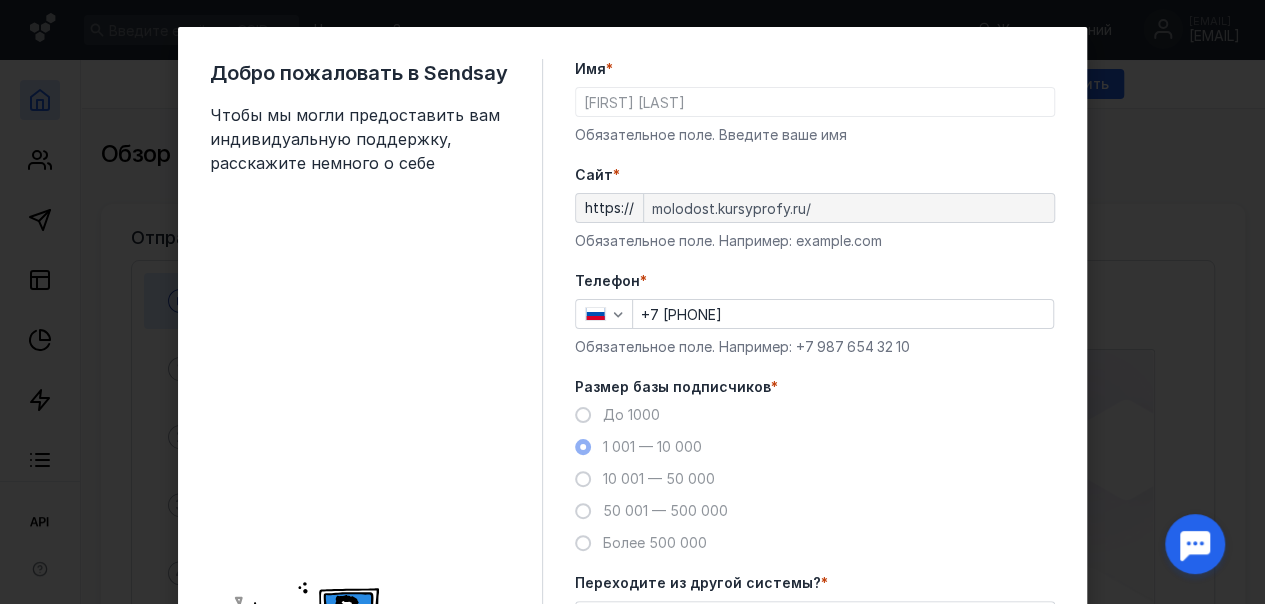 scroll, scrollTop: 0, scrollLeft: 0, axis: both 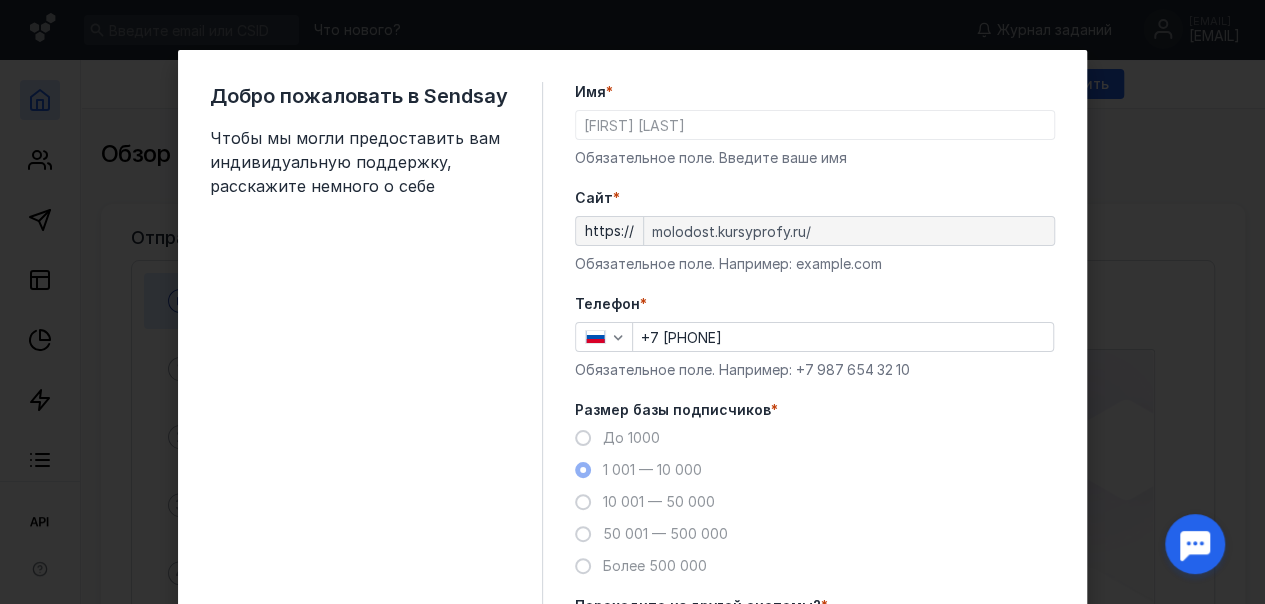 click on "Добро пожаловать в Sendsay Чтобы мы могли предоставить вам индивидуальную поддержку, расскажите немного о себе Имя * [FIRST] [LAST] Обязательное поле. Введите ваше имя Cайт * https://molodost.kursyprofy.ru/ Обязательное поле. Например: example.com Телефон * +7 [PHONE] Обязательное поле. Например: +7 987 654 32 10 Размер базы подписчиков * До 1000 1 001 — 10 000 10 001 — 50 000 50 001 — 500 000 Более 500 000 Переходите из другой системы? * Не перехожу У меня есть промокод Отправить" at bounding box center [632, 302] 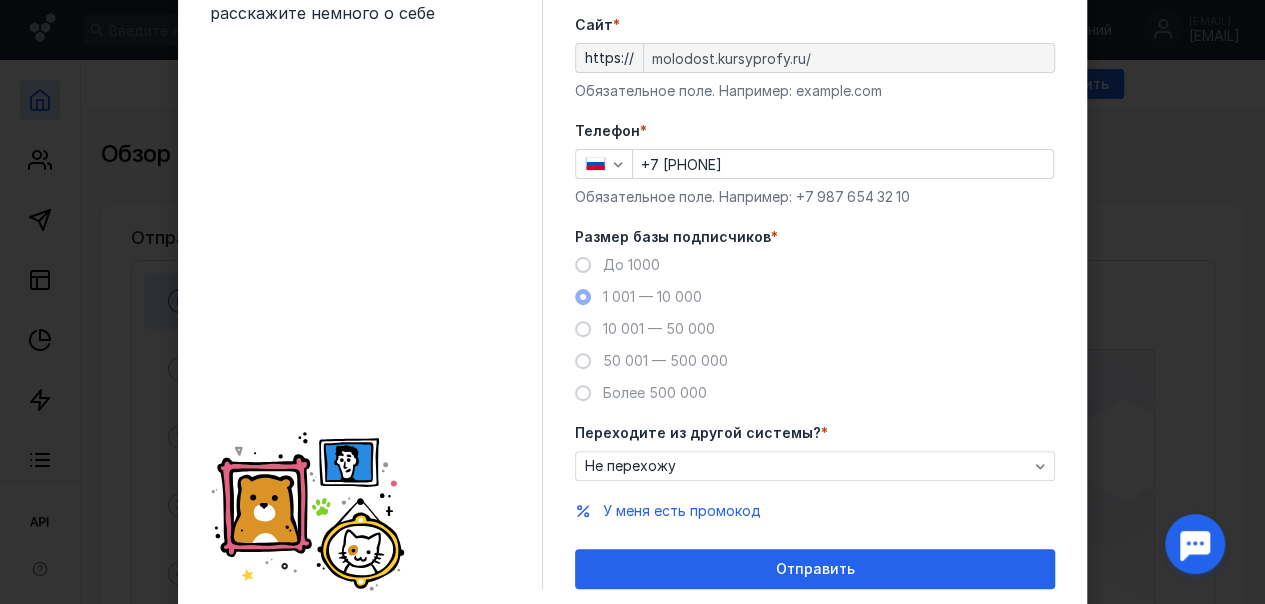 scroll, scrollTop: 200, scrollLeft: 0, axis: vertical 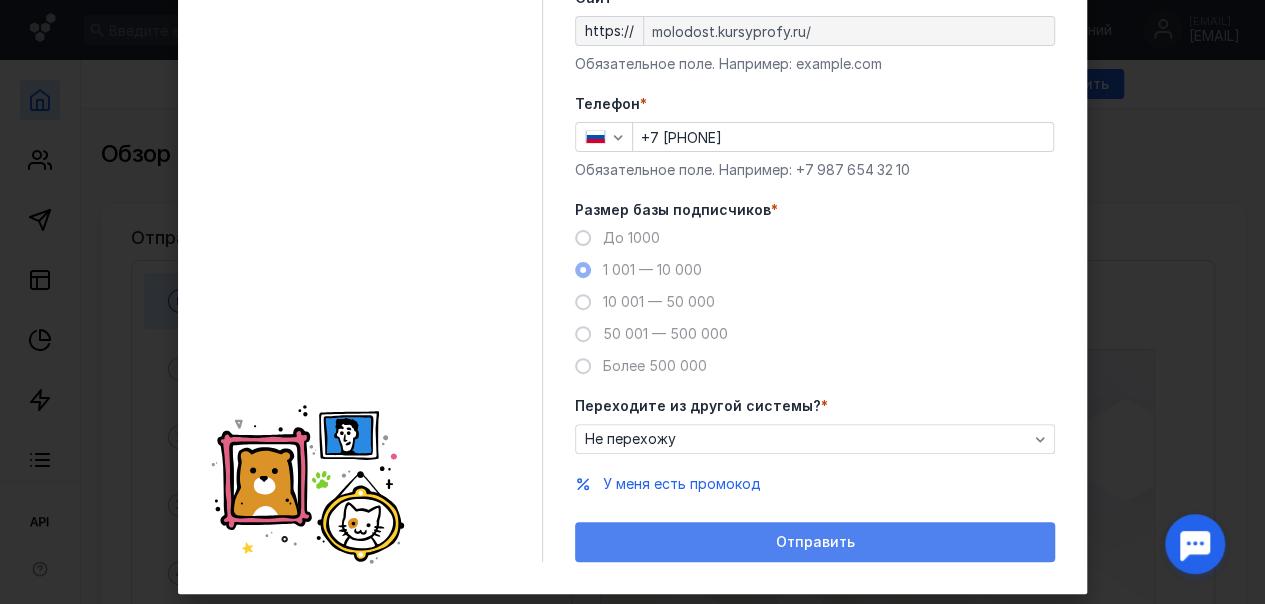 click on "Отправить" at bounding box center [815, 542] 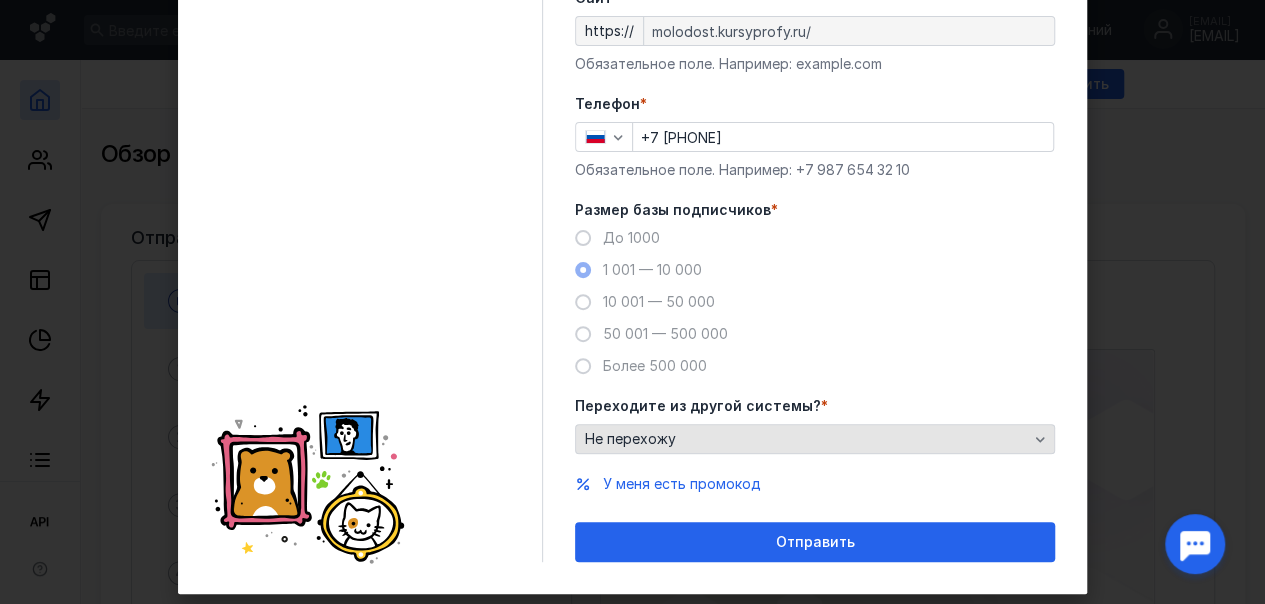click 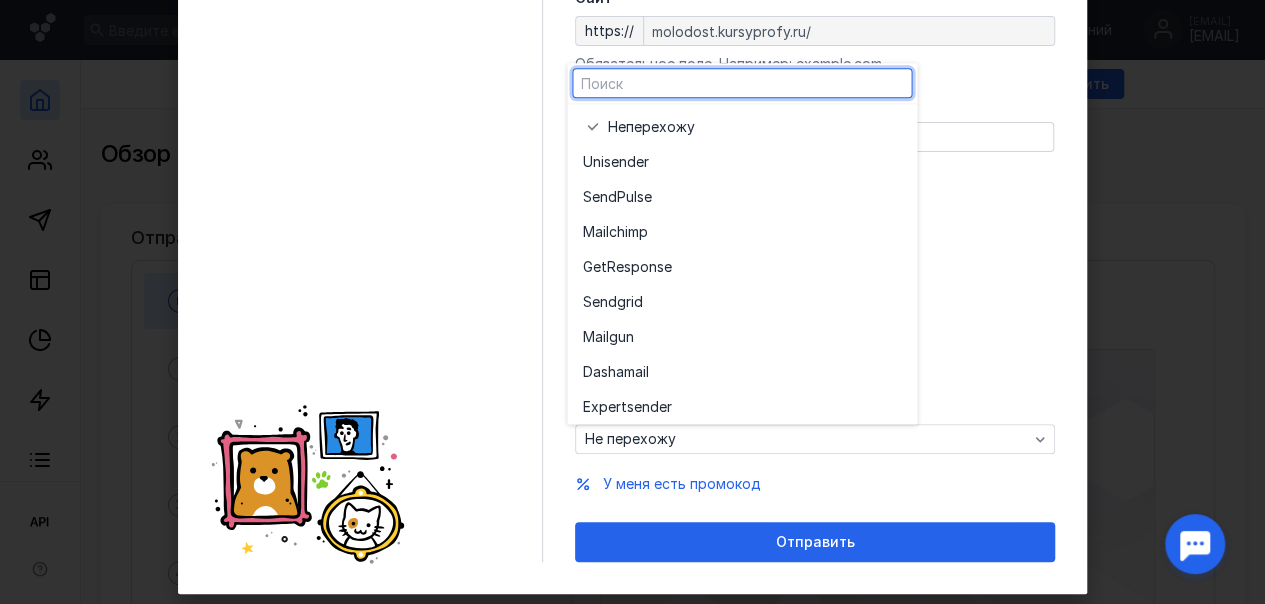 click on "Добро пожаловать в Sendsay Чтобы мы могли предоставить вам индивидуальную поддержку, расскажите немного о себе Имя * [FIRST] [LAST] Обязательное поле. Введите ваше имя Cайт * https://molodost.kursyprofy.ru/ Обязательное поле. Например: example.com Телефон * +7 [PHONE] Обязательное поле. Например: +7 987 654 32 10 Размер базы подписчиков * До 1000 1 001 — 10 000 10 001 — 50 000 50 001 — 500 000 Более 500 000 Переходите из другой системы? * Не перехожу У меня есть промокод Отправить" at bounding box center (632, 302) 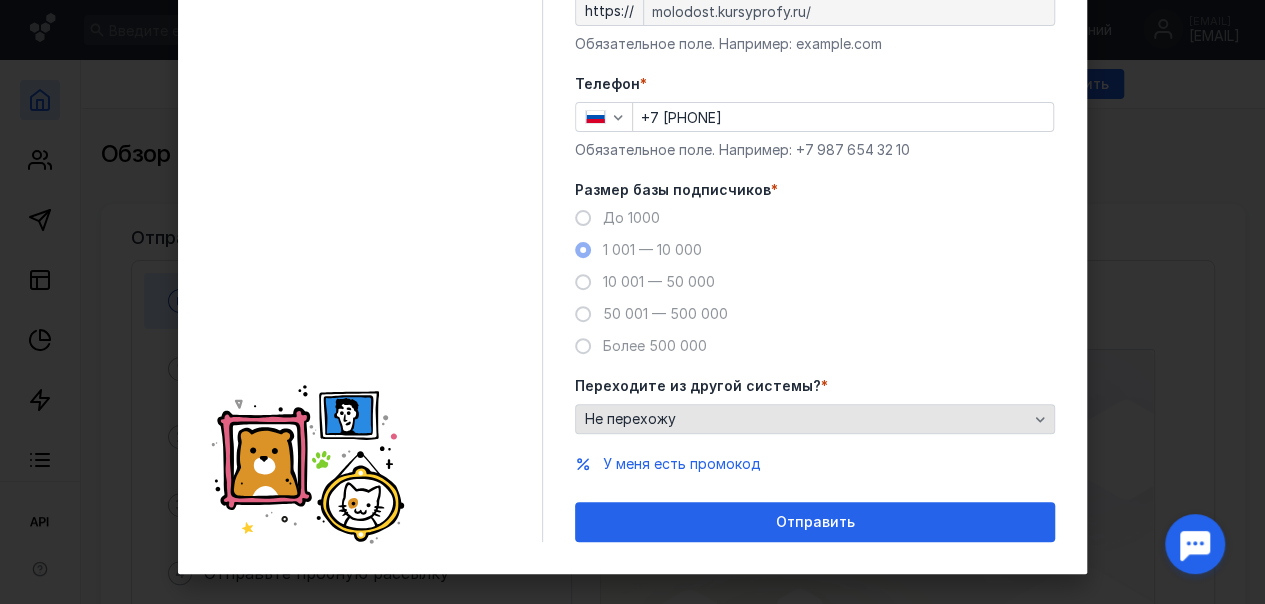 scroll, scrollTop: 240, scrollLeft: 0, axis: vertical 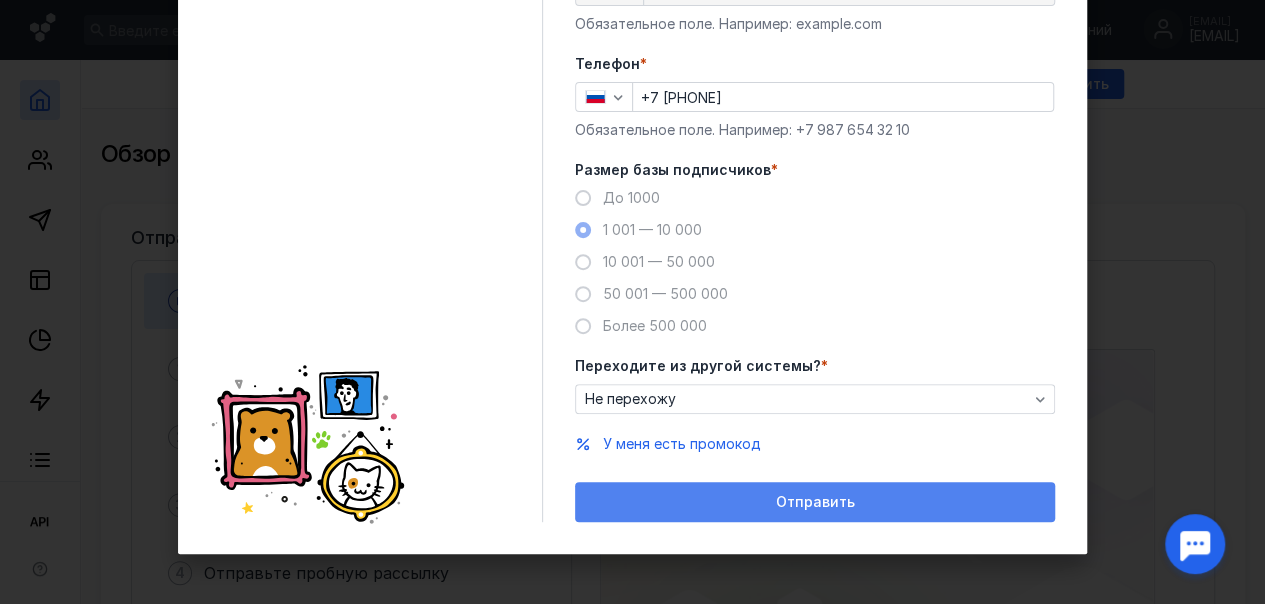 click on "Отправить" at bounding box center [815, 502] 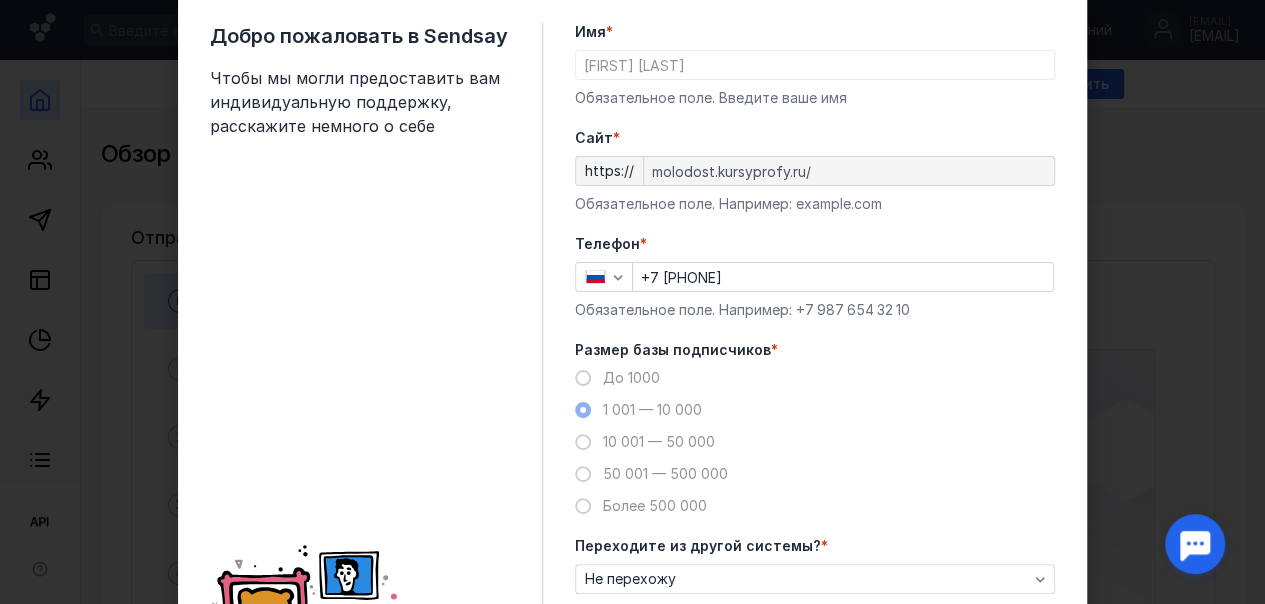 scroll, scrollTop: 40, scrollLeft: 0, axis: vertical 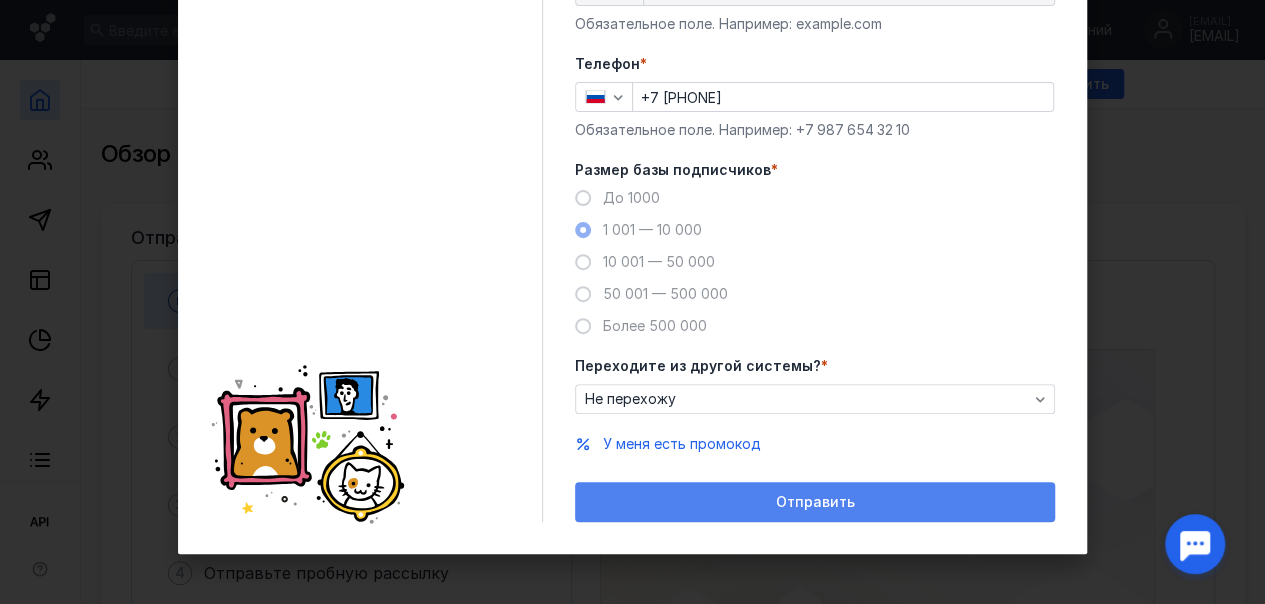 click on "Отправить" at bounding box center [815, 502] 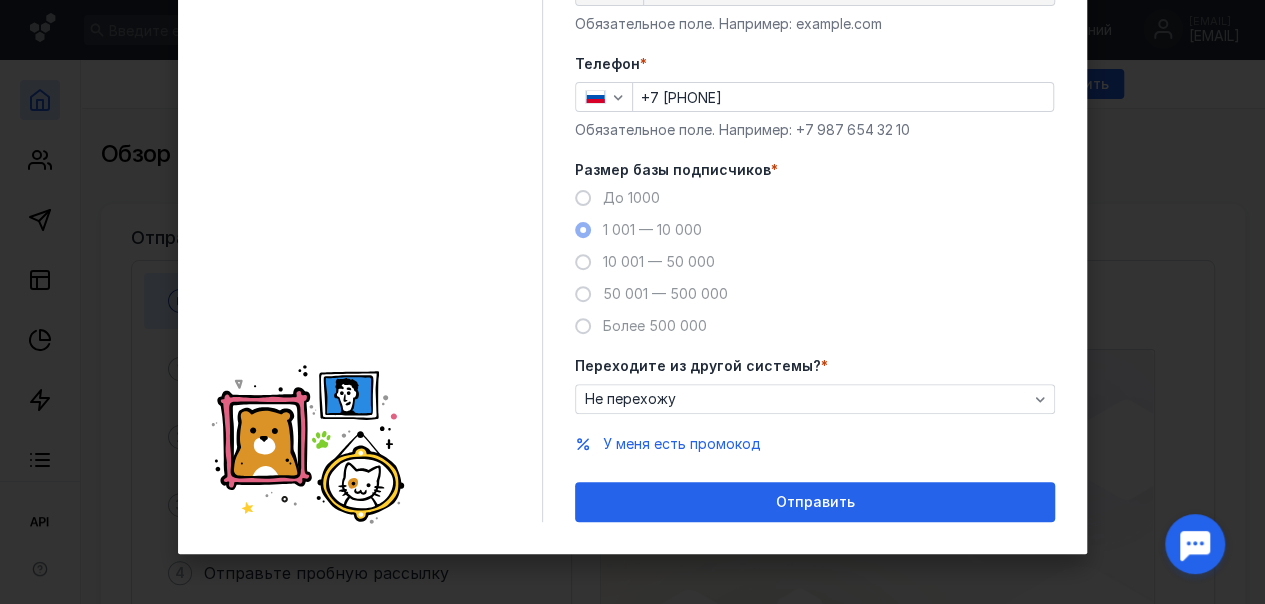 click at bounding box center (1195, 544) 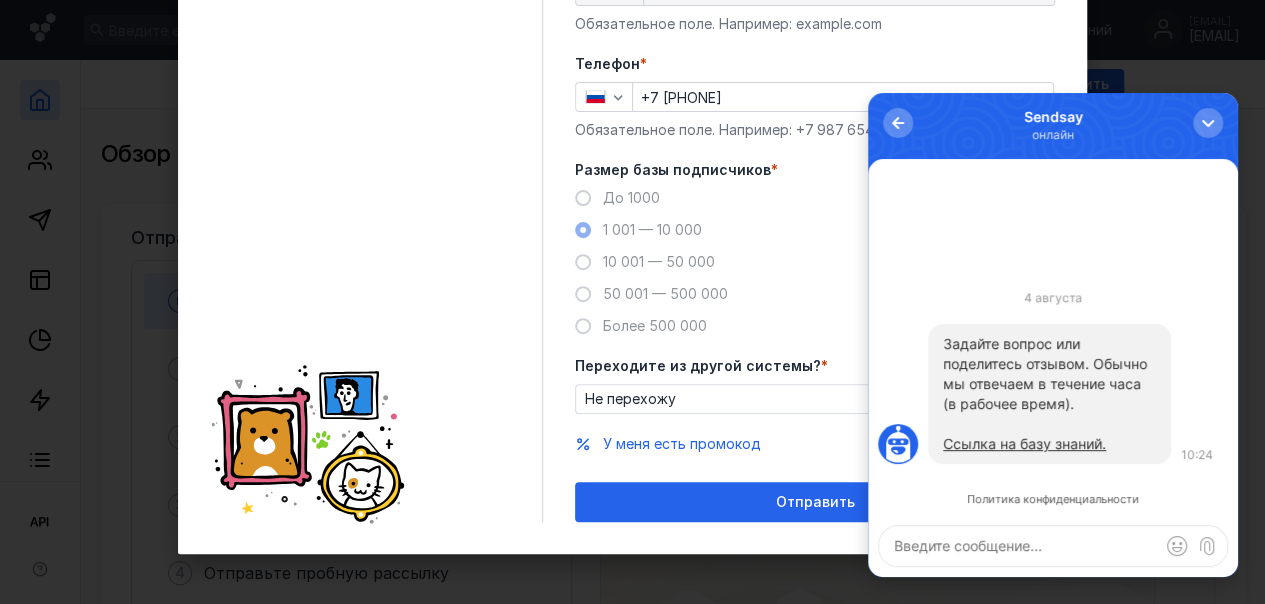 scroll, scrollTop: 0, scrollLeft: 0, axis: both 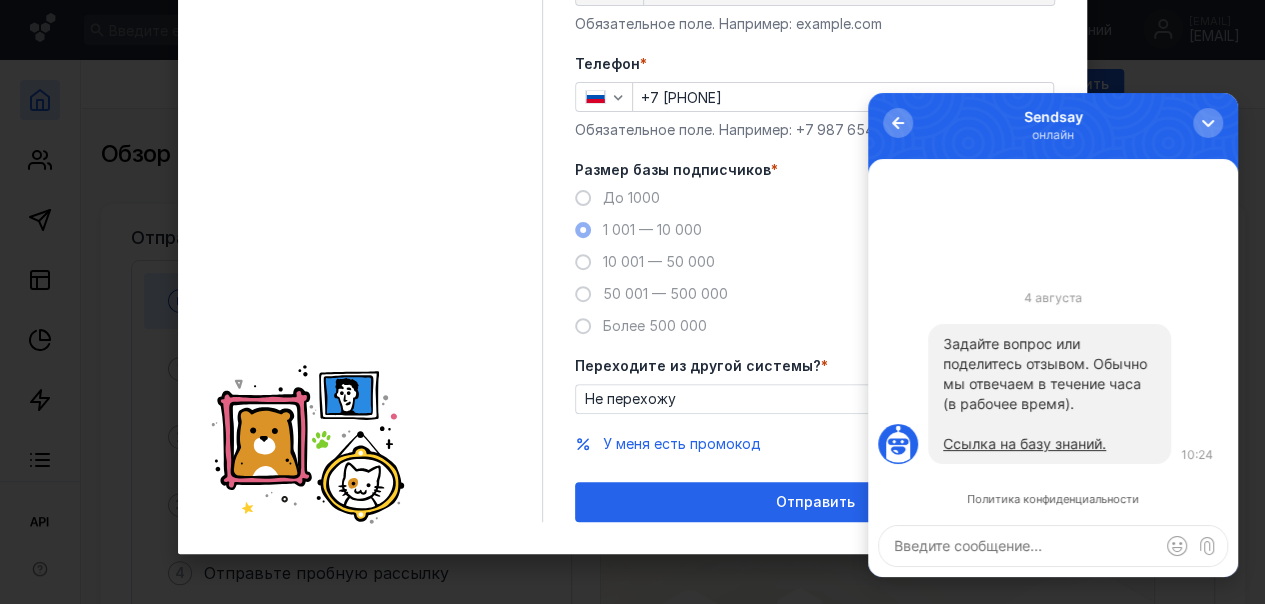 click on "Добро пожаловать в Sendsay Чтобы мы могли предоставить вам индивидуальную поддержку, расскажите немного о себе" at bounding box center (376, 182) 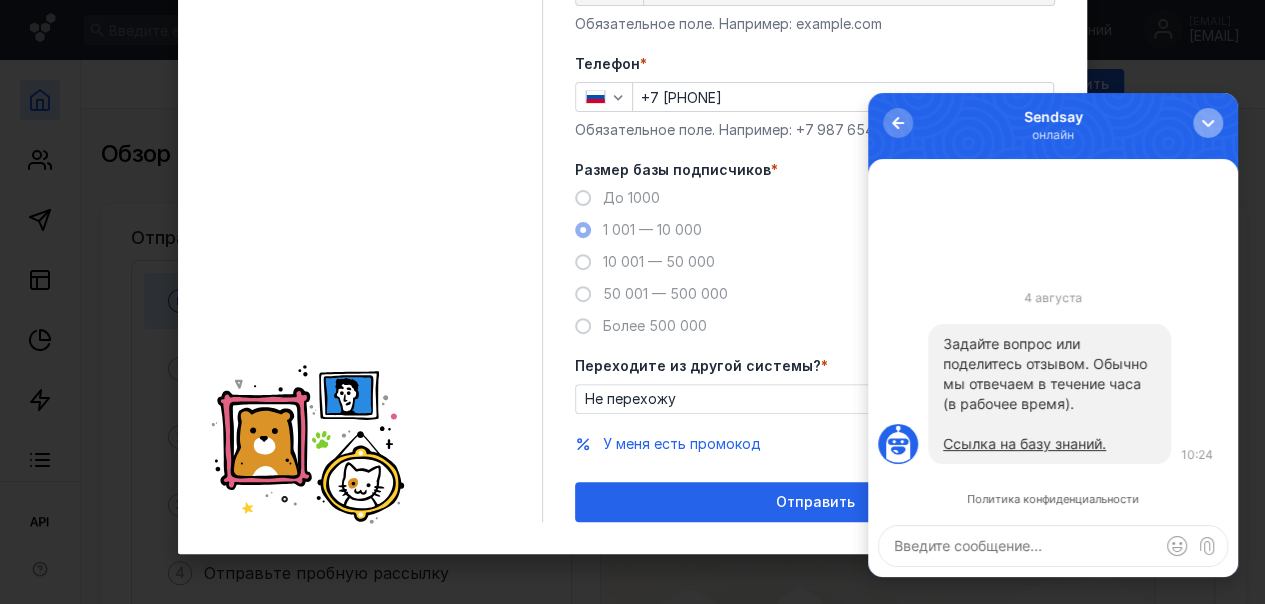 click at bounding box center [1208, 123] 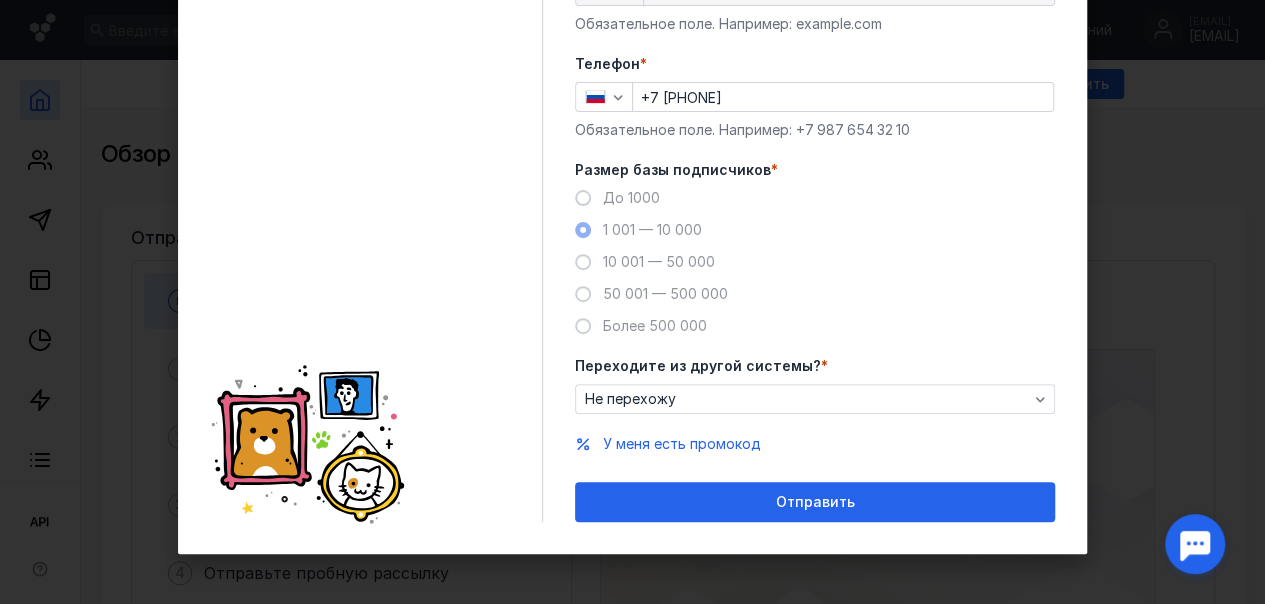 scroll, scrollTop: 0, scrollLeft: 0, axis: both 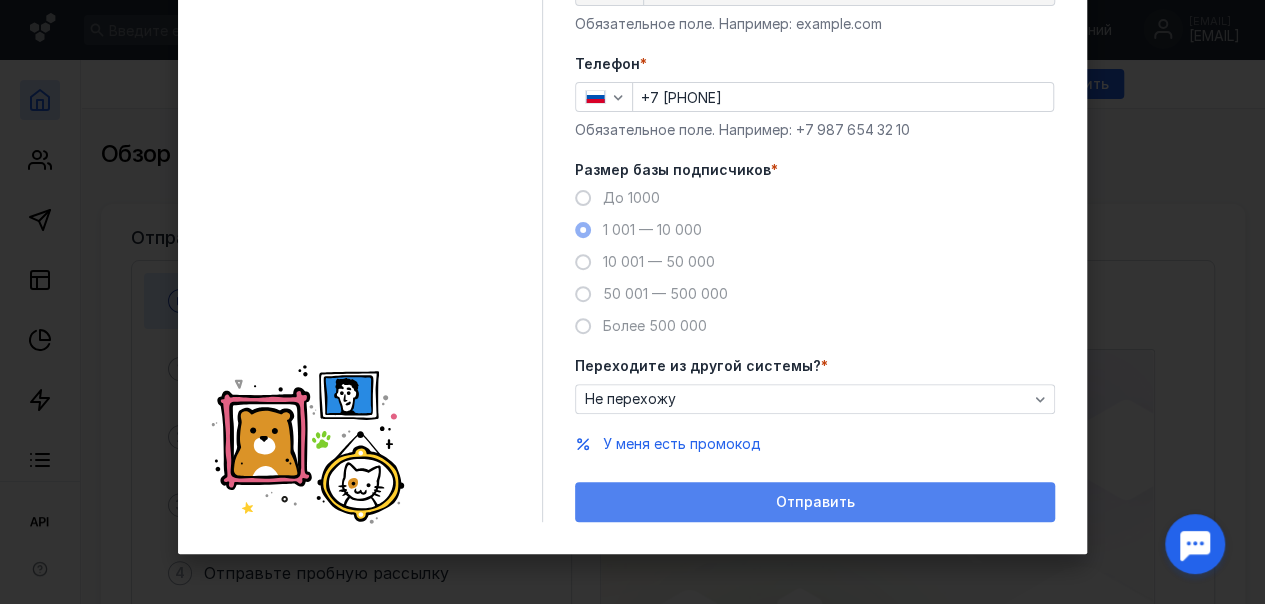 click on "Отправить" at bounding box center [815, 502] 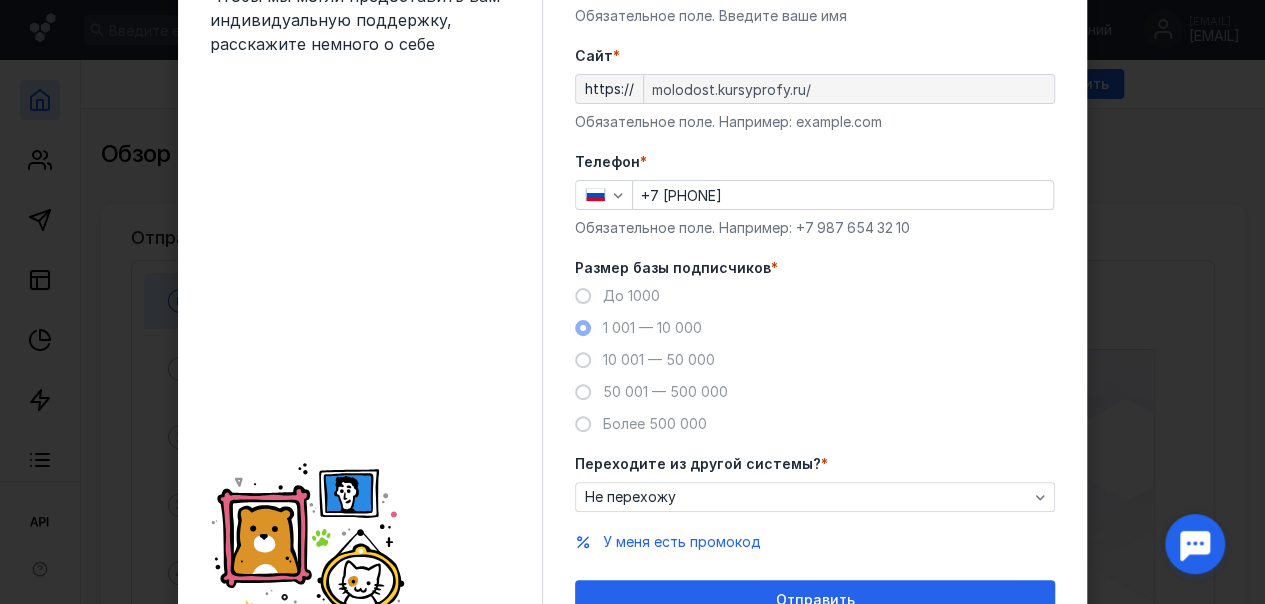 scroll, scrollTop: 140, scrollLeft: 0, axis: vertical 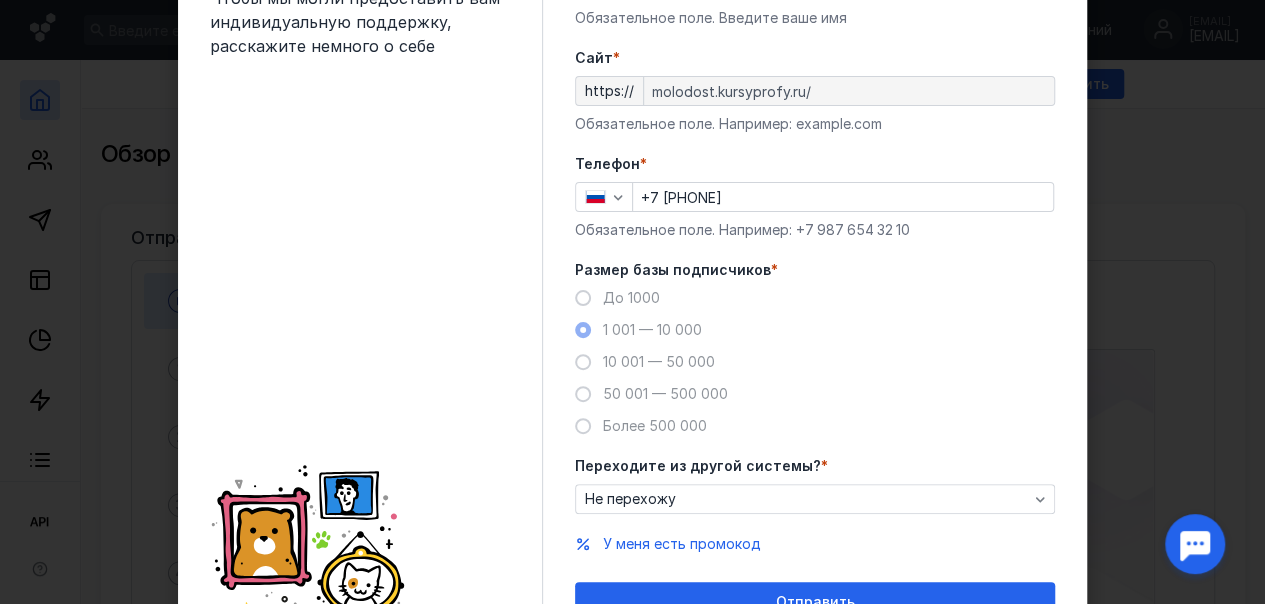 type 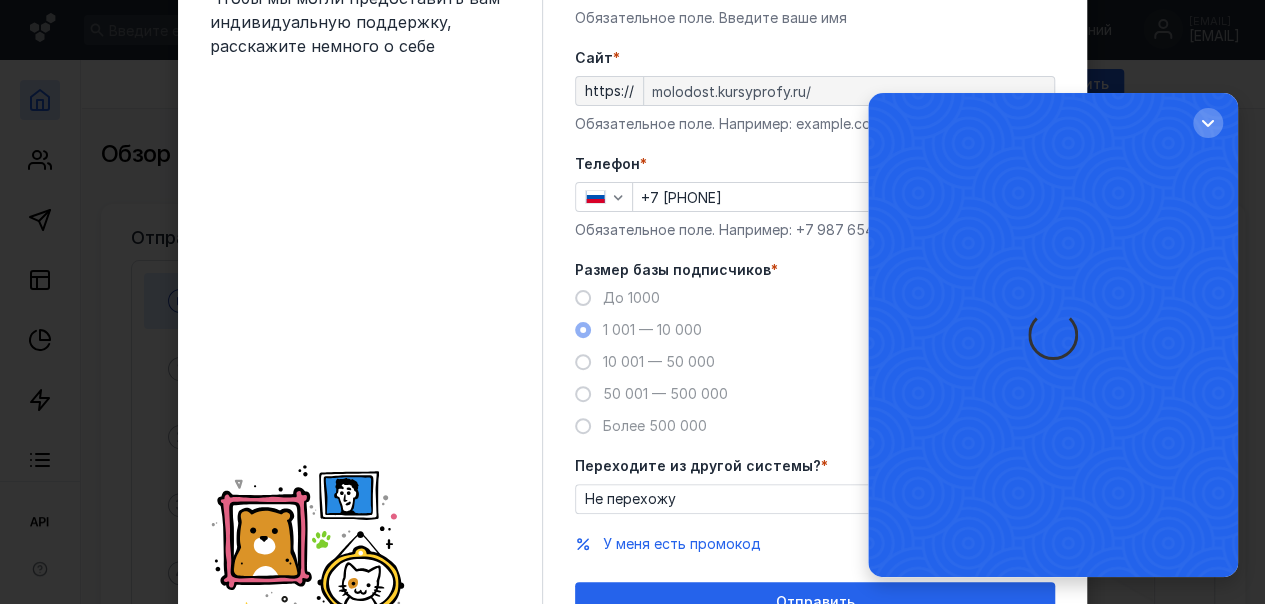 scroll, scrollTop: 0, scrollLeft: 0, axis: both 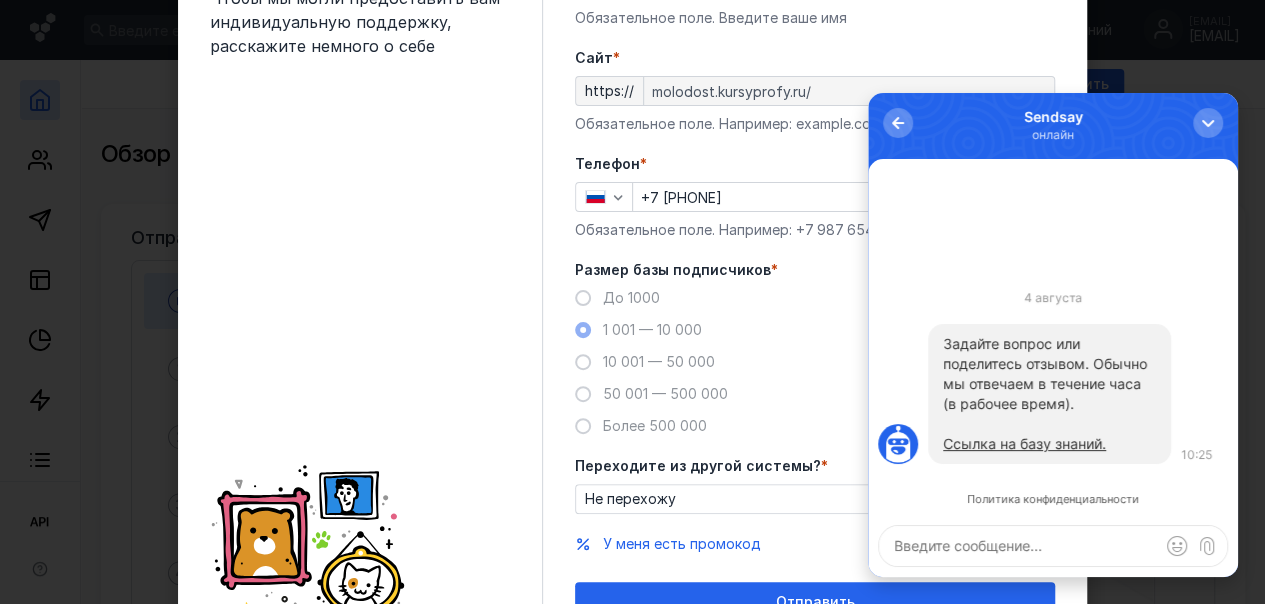 click at bounding box center (1053, 546) 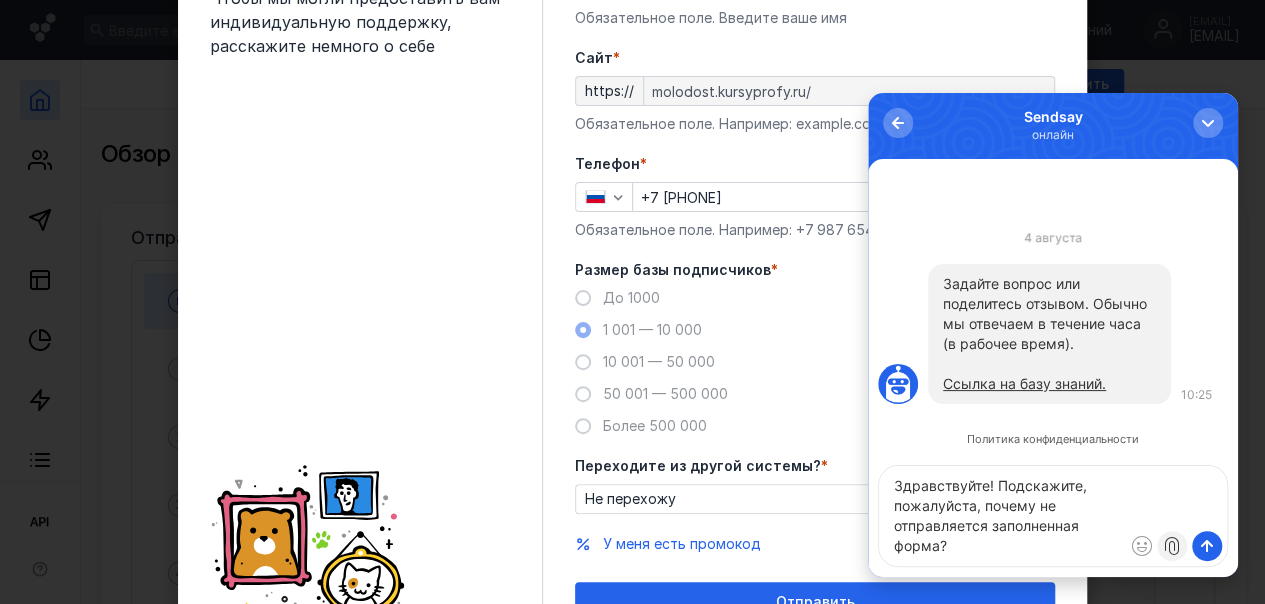 type on "Здравствуйте! Подскажите, пожалуйста, почему не отправляется заполненная форма?" 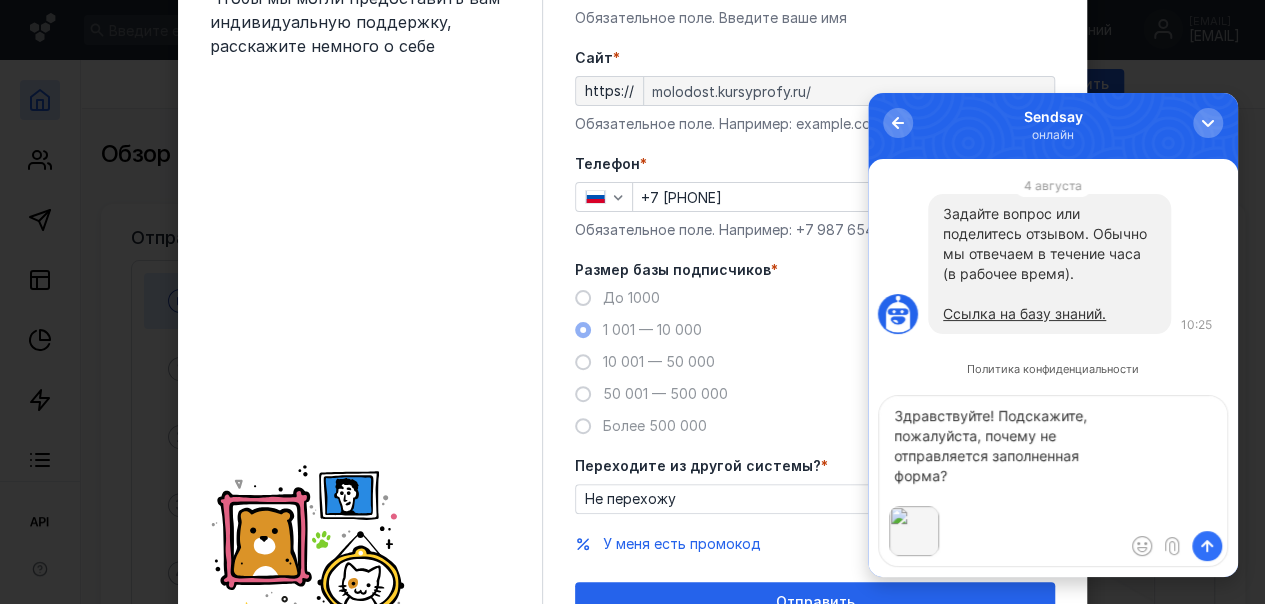 click at bounding box center (1207, 546) 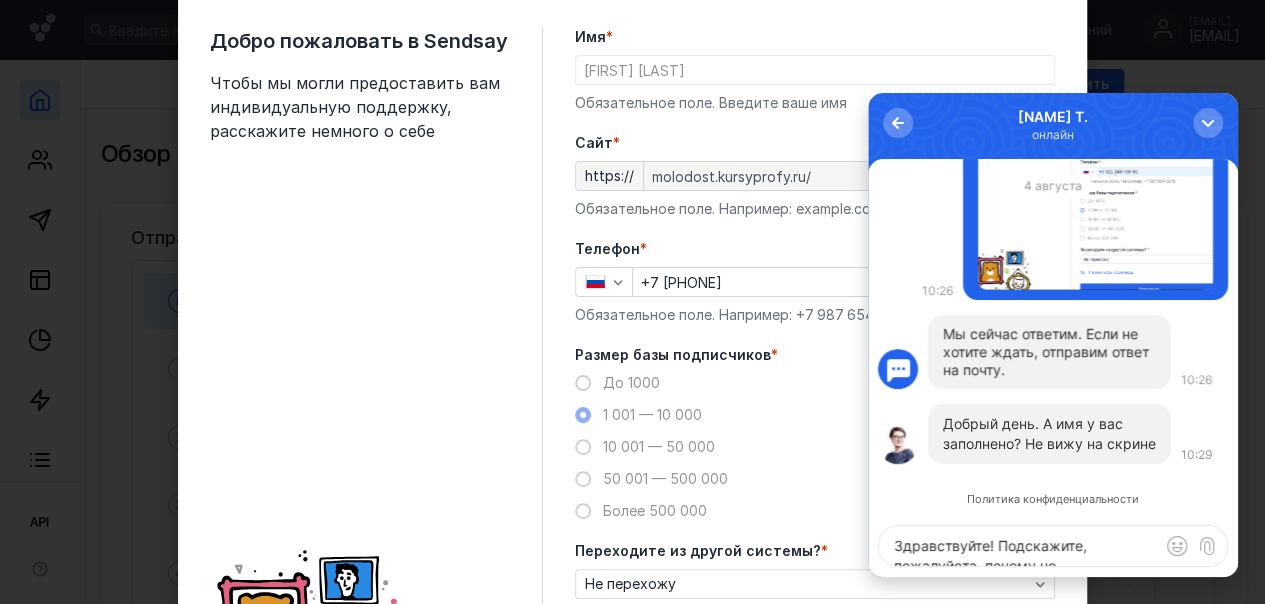 scroll, scrollTop: 0, scrollLeft: 0, axis: both 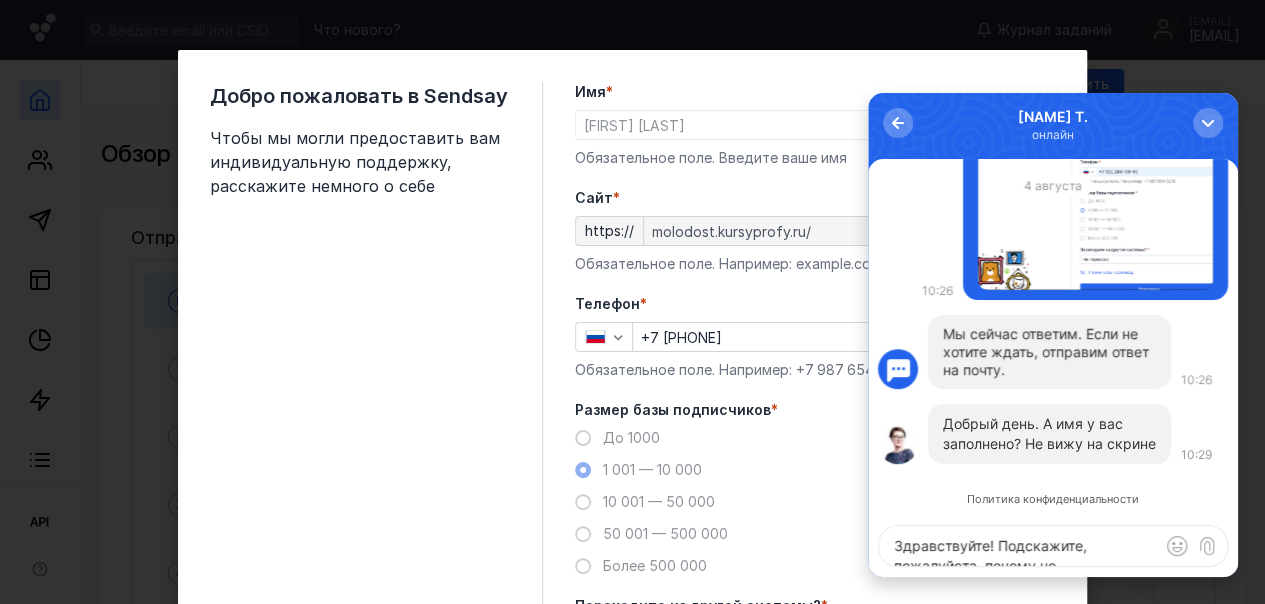 click on "Здравствуйте! Подскажите, пожалуйста, почему не отправляется заполненная форма?" at bounding box center [1053, 546] 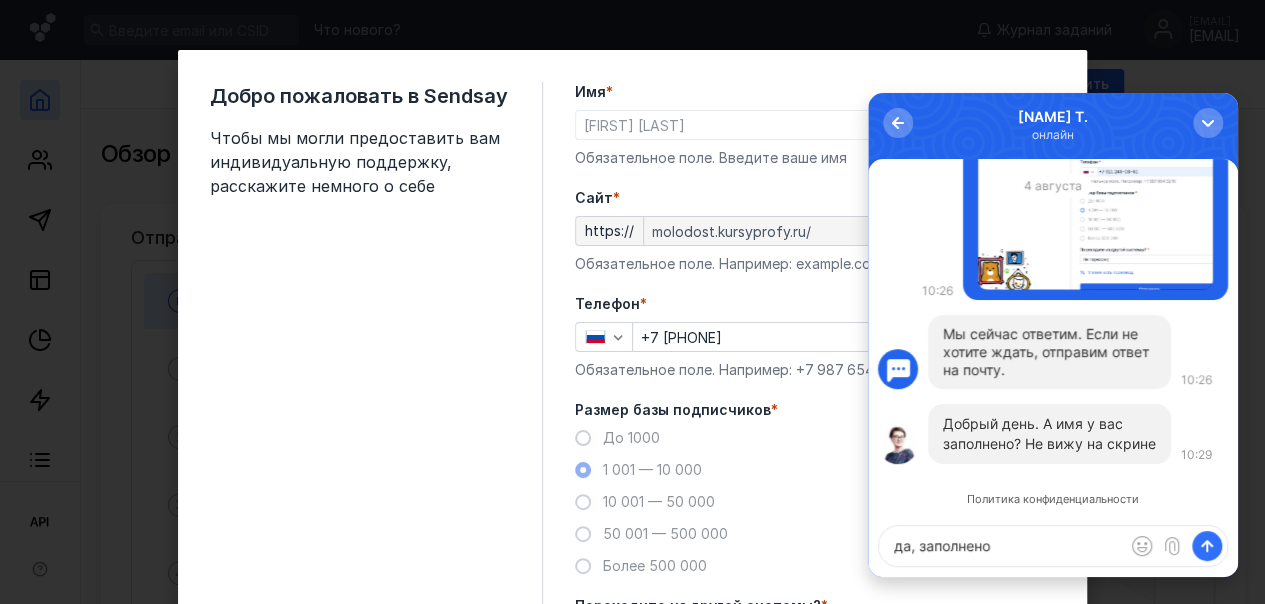 type on "да, заполнено" 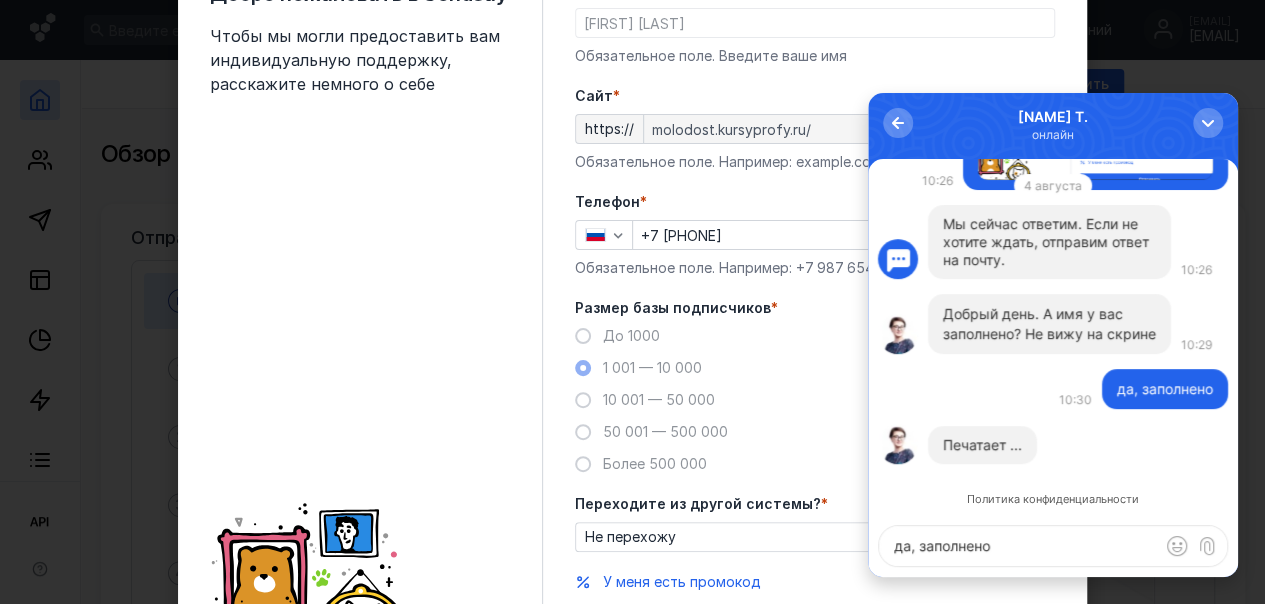 scroll, scrollTop: 100, scrollLeft: 0, axis: vertical 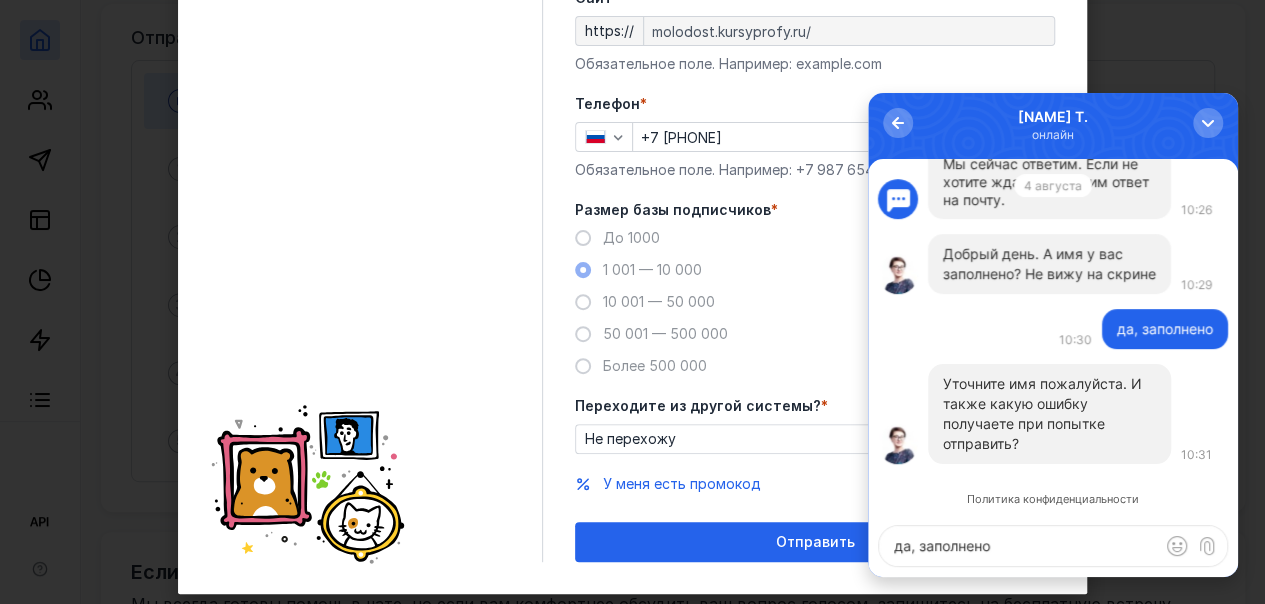 click on "да, заполнено" at bounding box center (1053, 546) 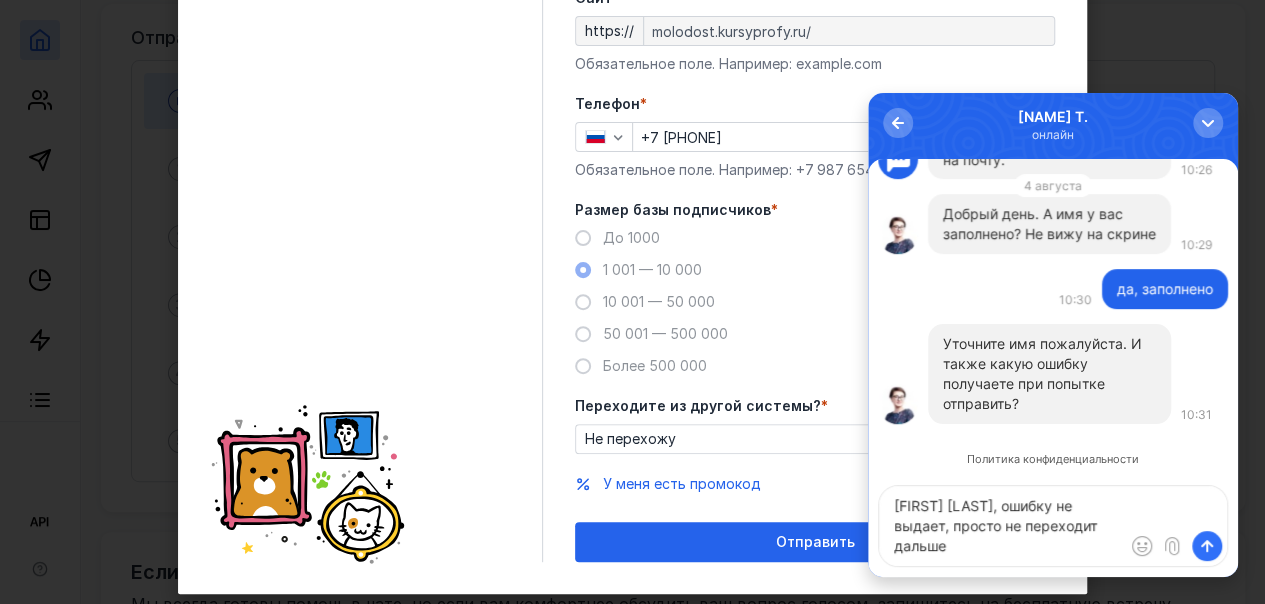 type on "[FIRST] [LAST], ошибку не выдает, просто не переходит дальше" 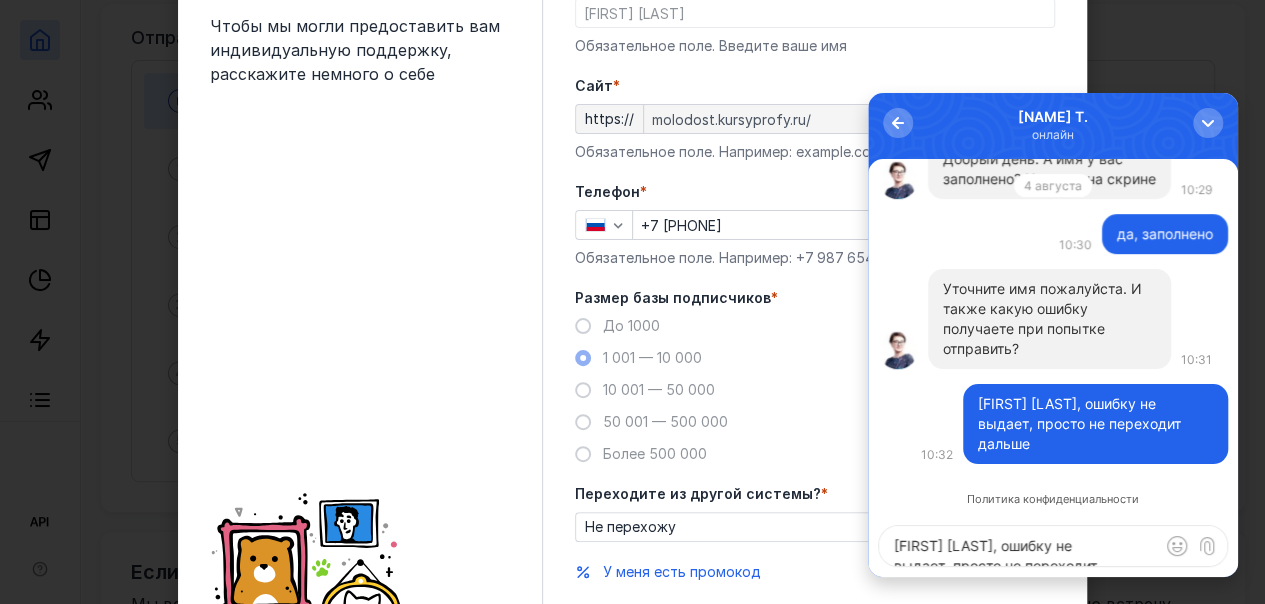 scroll, scrollTop: 200, scrollLeft: 0, axis: vertical 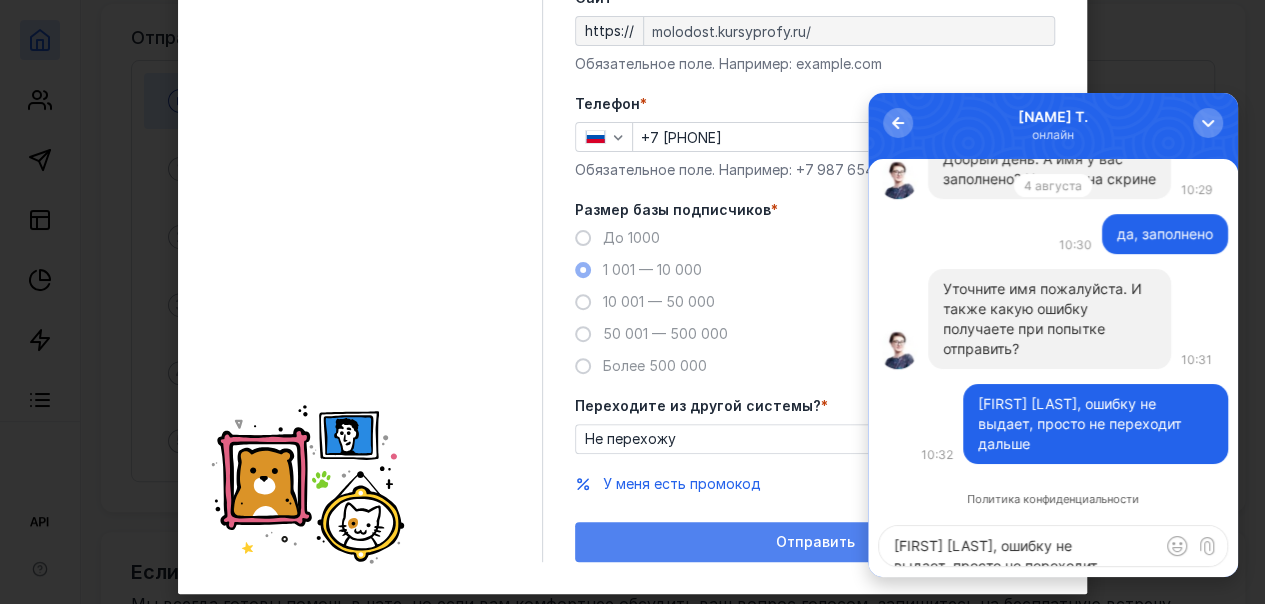 click on "Отправить" at bounding box center [815, 542] 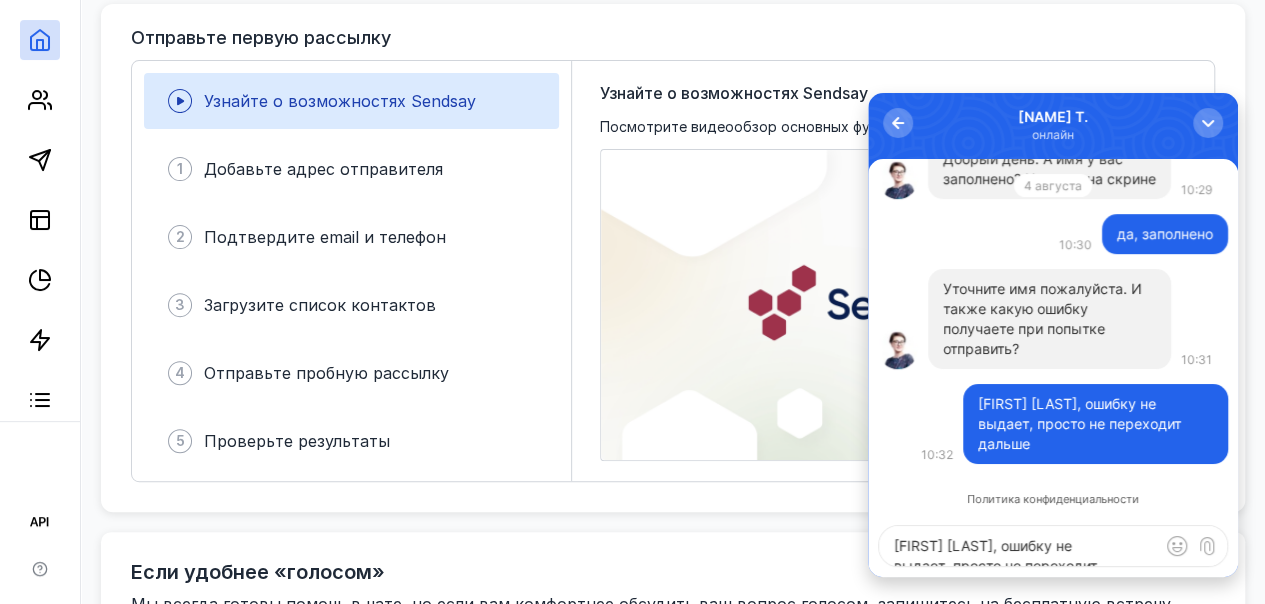 click on "[FIRST] [LAST], ошибку не выдает, просто не переходит дальше" at bounding box center [1053, 546] 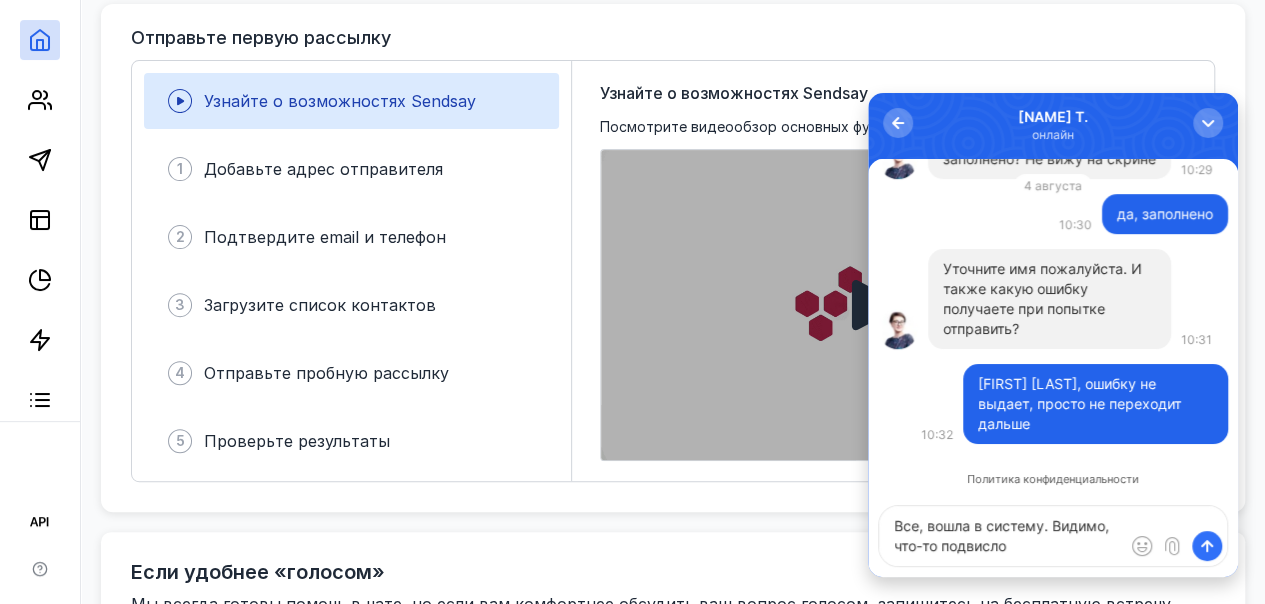 type on "Все, вошла в систему. Видимо, что-то подвисло" 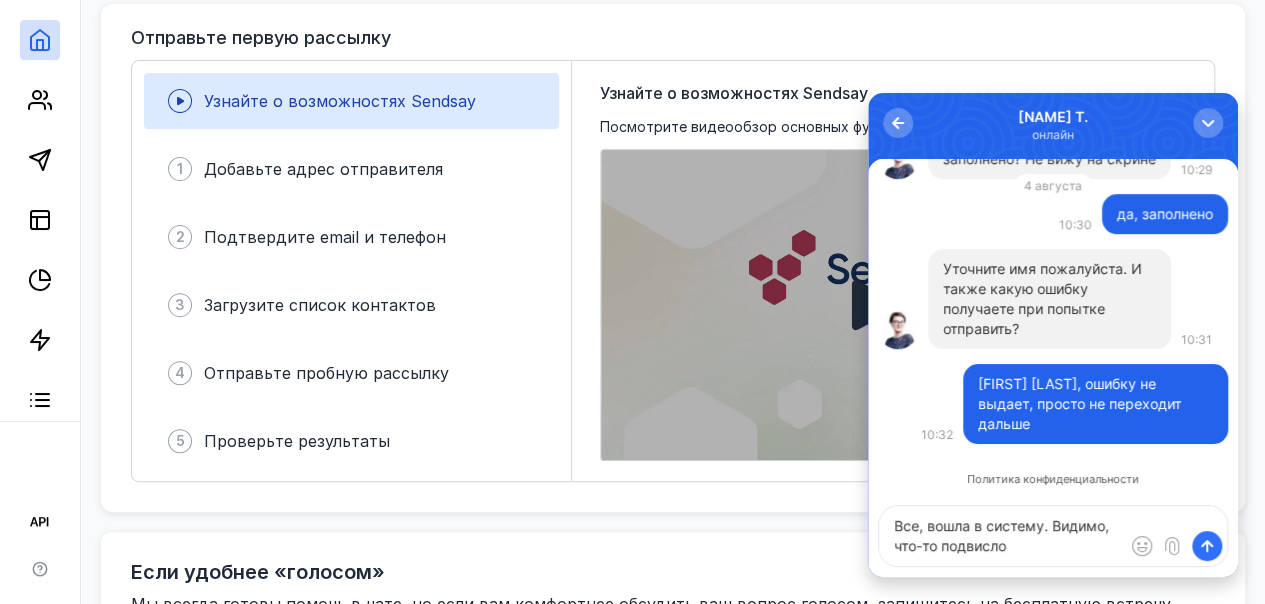 click at bounding box center (1207, 546) 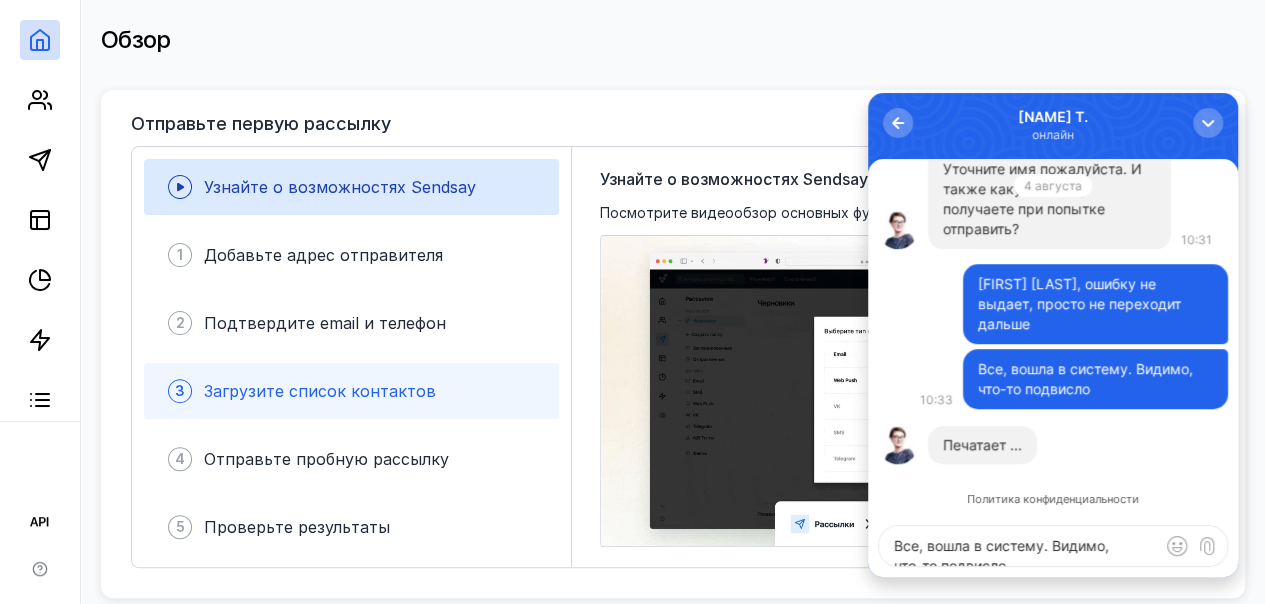 scroll, scrollTop: 0, scrollLeft: 0, axis: both 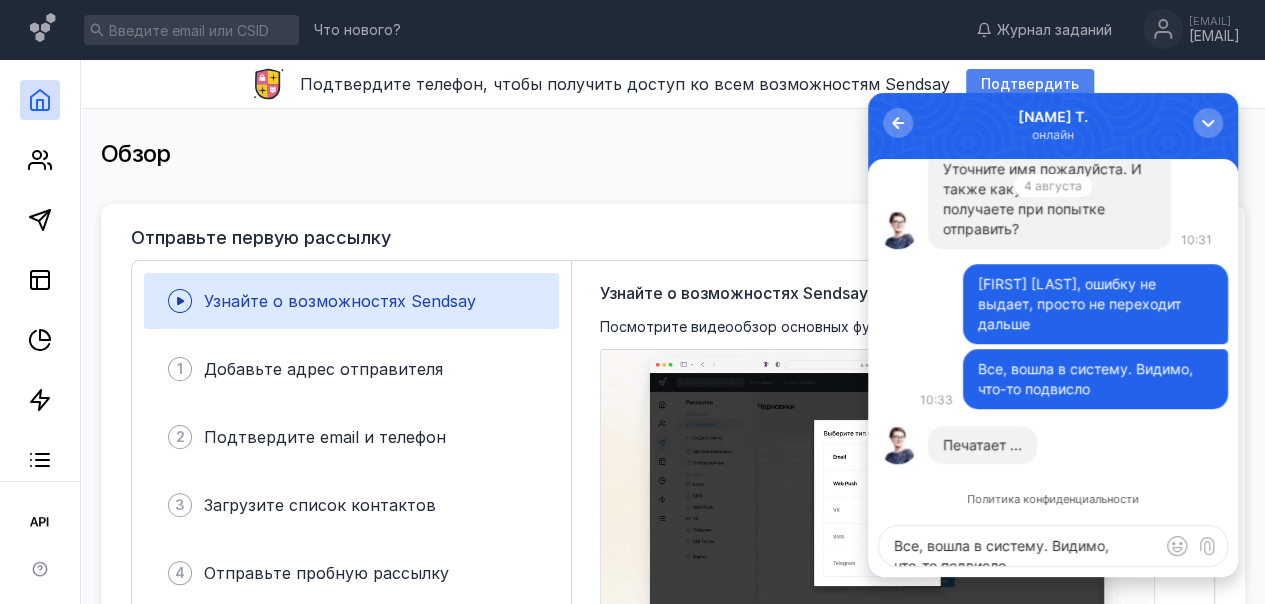 click on "Подтвердить" at bounding box center (1030, 84) 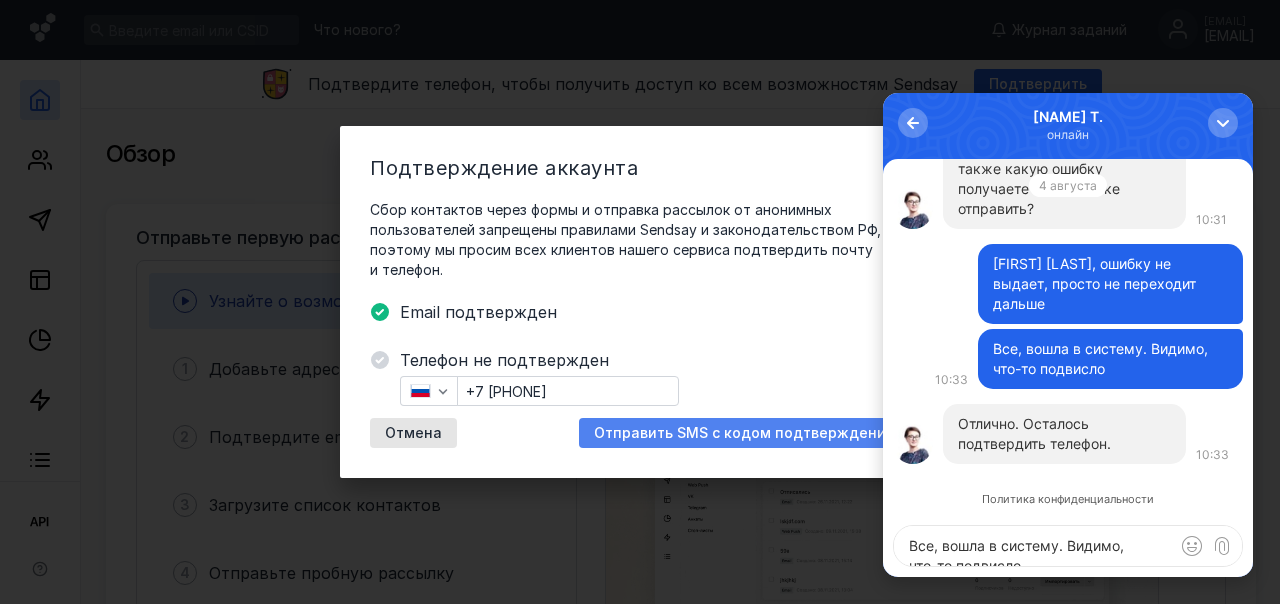 click on "Отправить SMS с кодом подтверждения" at bounding box center (744, 433) 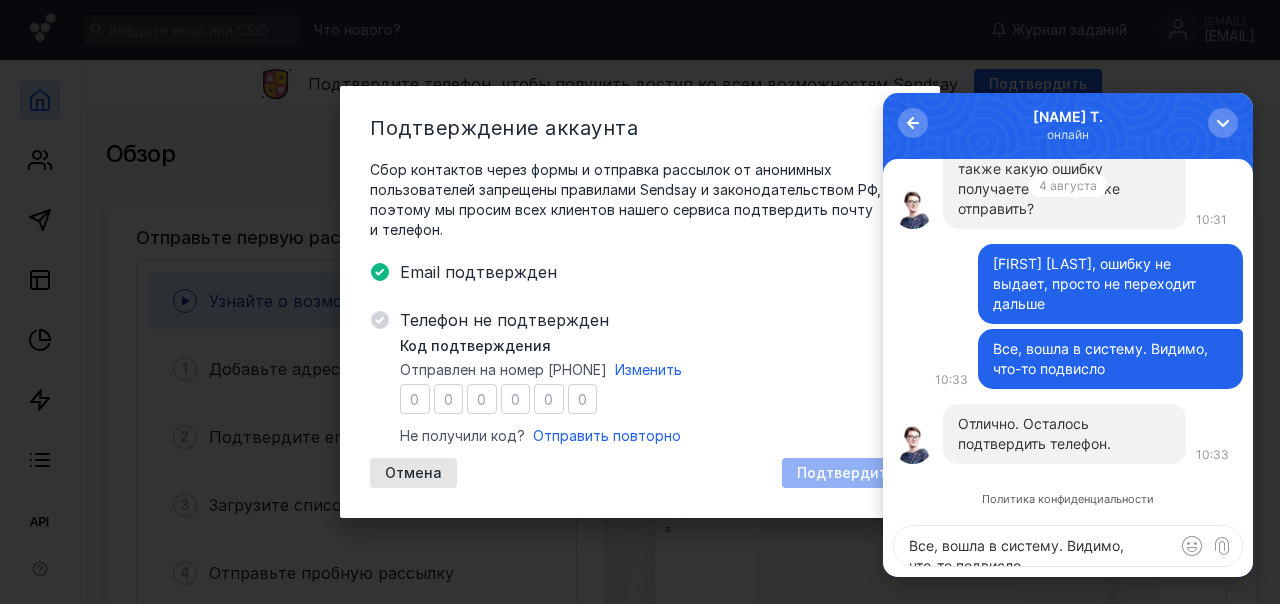 type on "0" 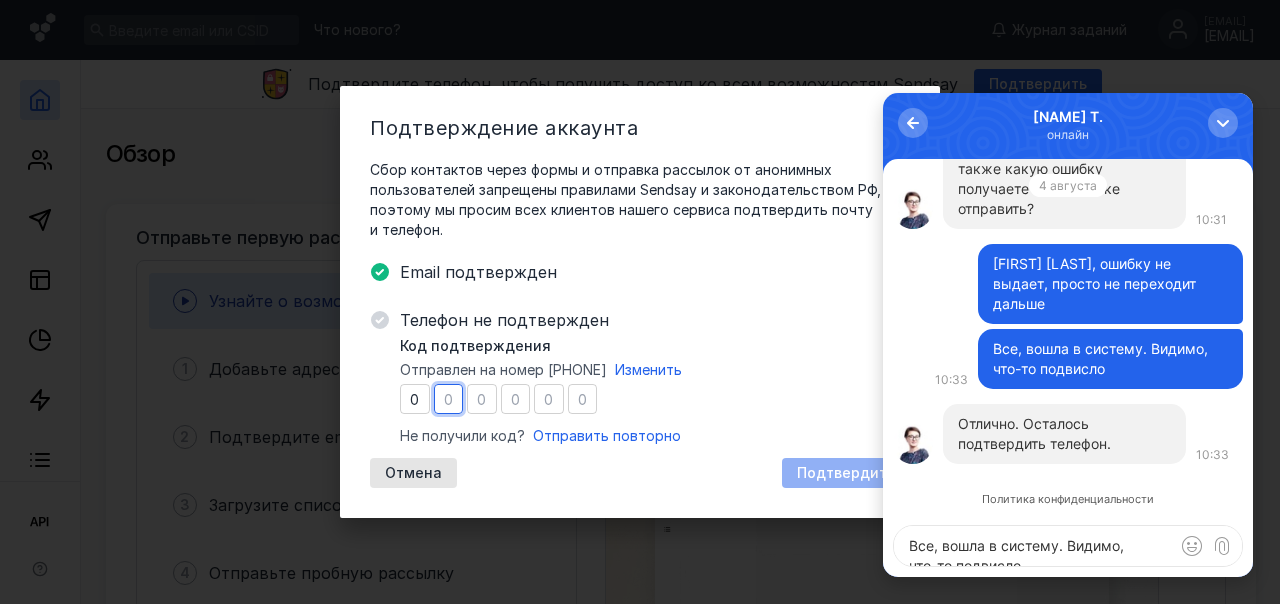 type on "5" 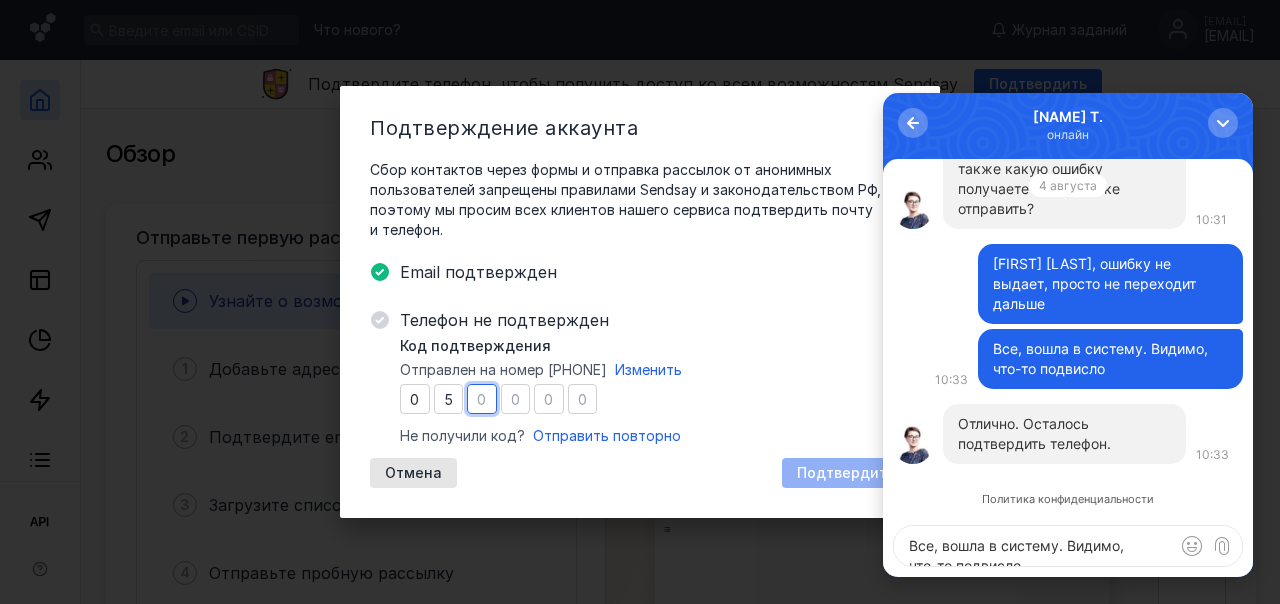 type on "3" 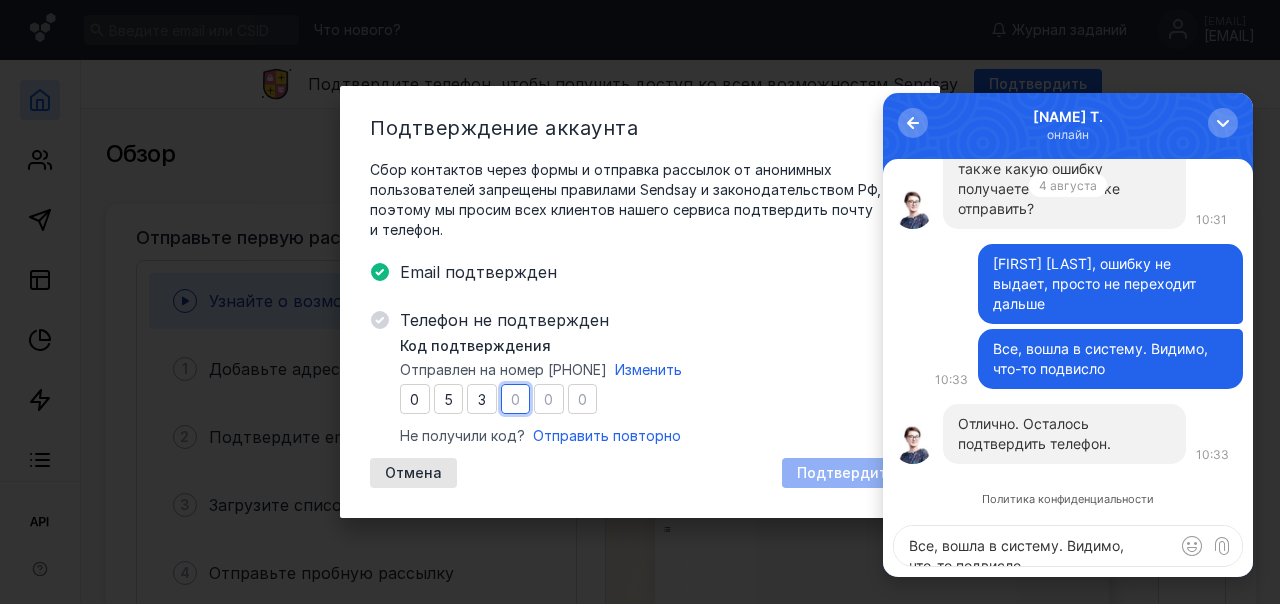 type on "2" 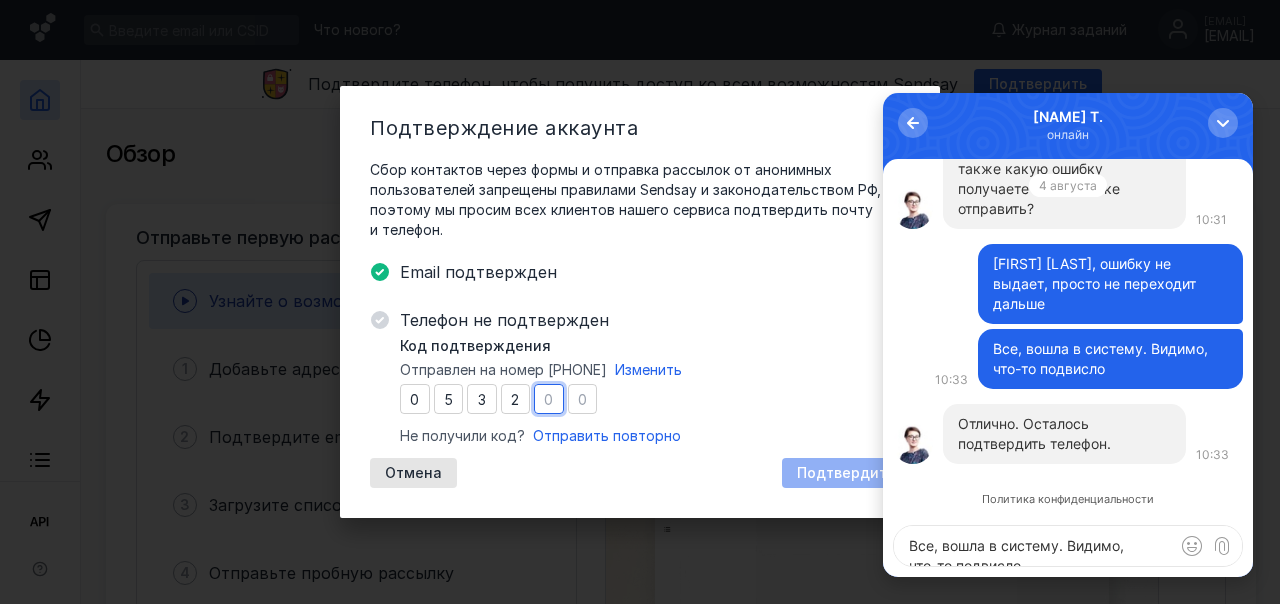 type on "4" 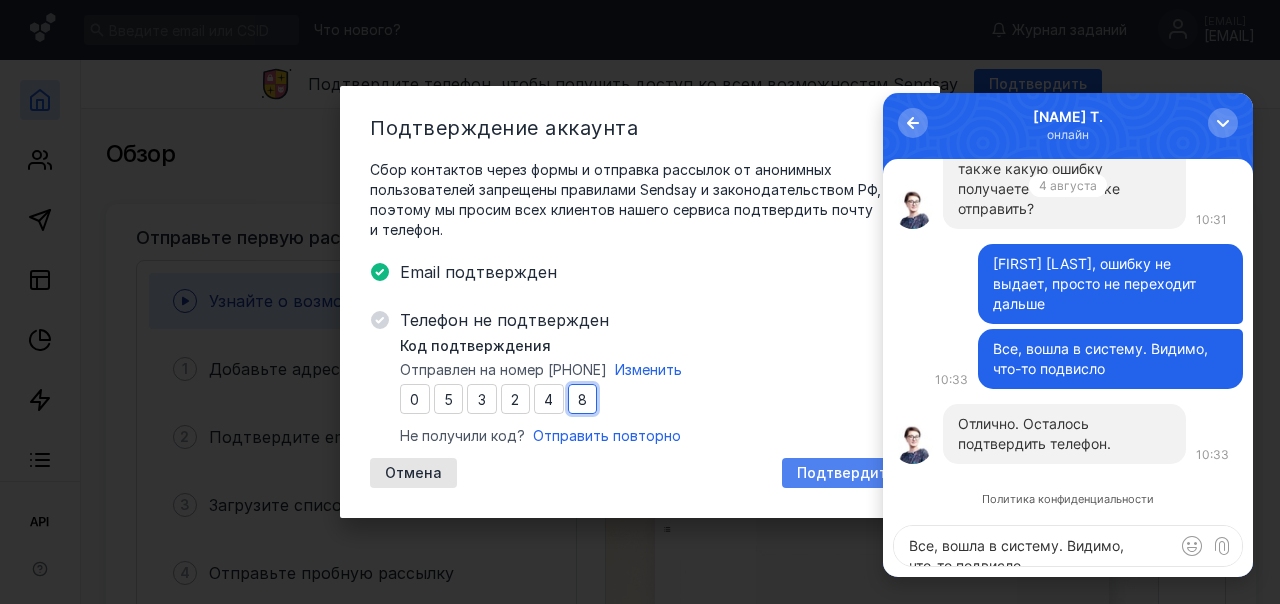 type on "8" 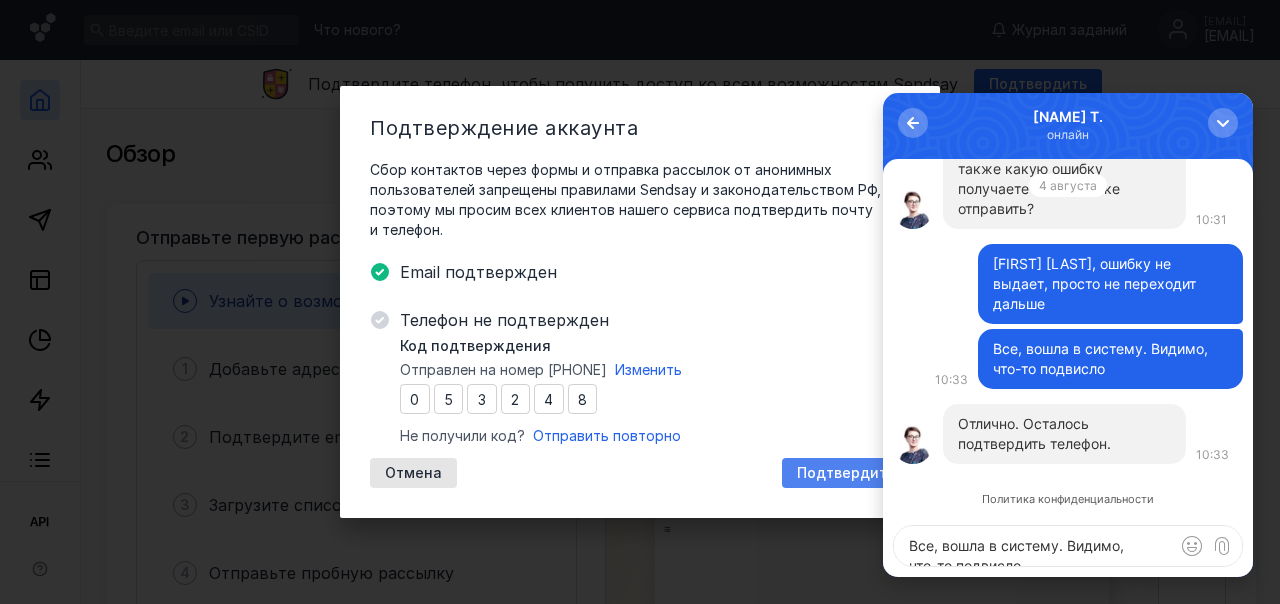 click on "Подтвердить" at bounding box center (846, 473) 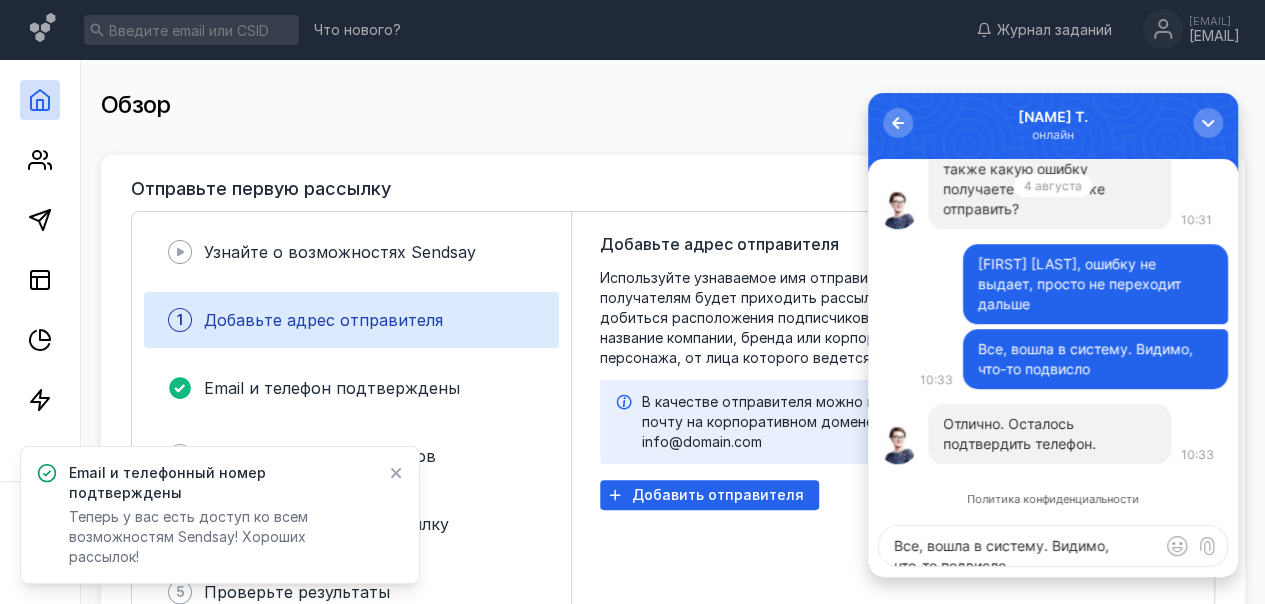 click on "Все, вошла в систему. Видимо, что-то подвисло" at bounding box center [1053, 546] 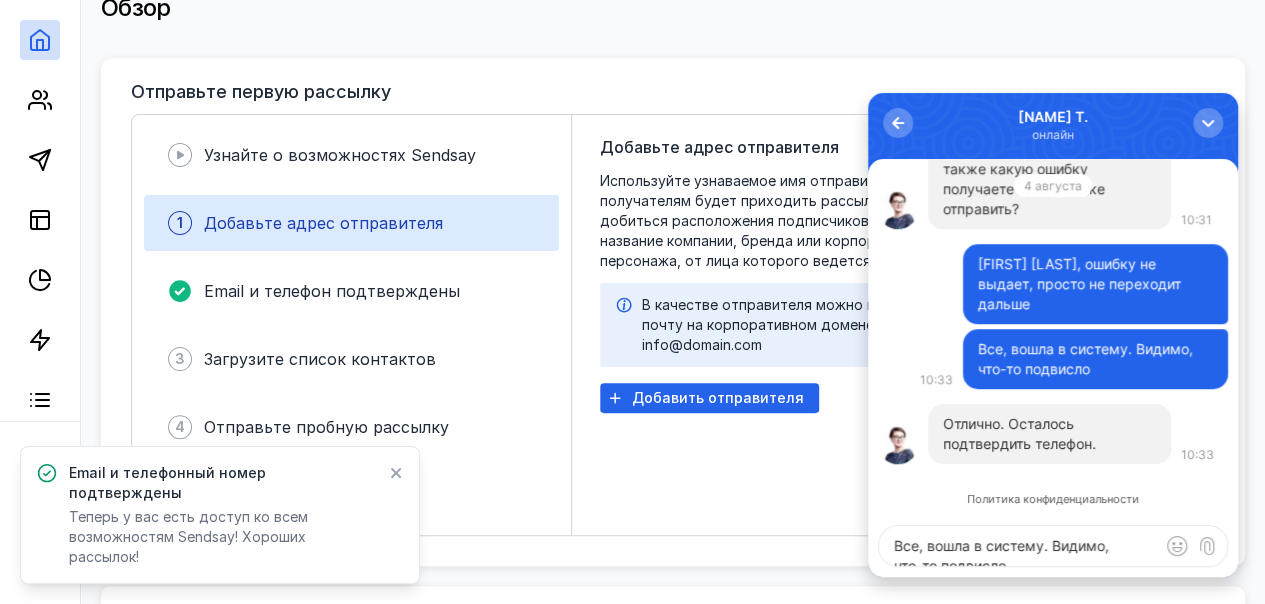 scroll, scrollTop: 100, scrollLeft: 0, axis: vertical 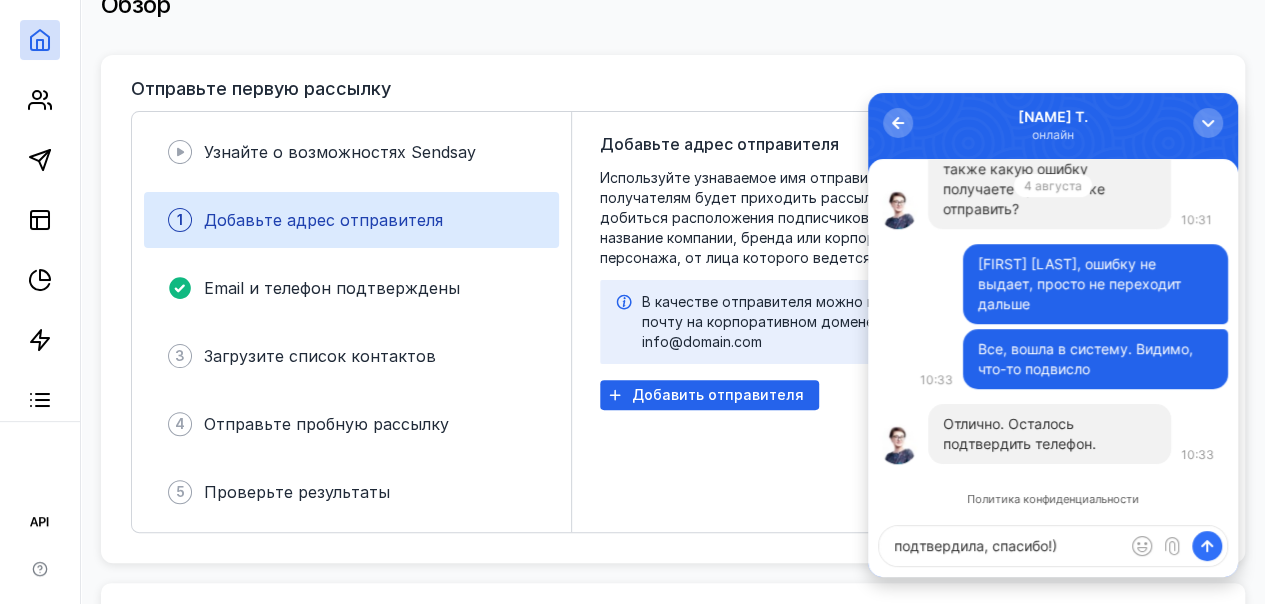 type on "подтвердила, спасибо!)" 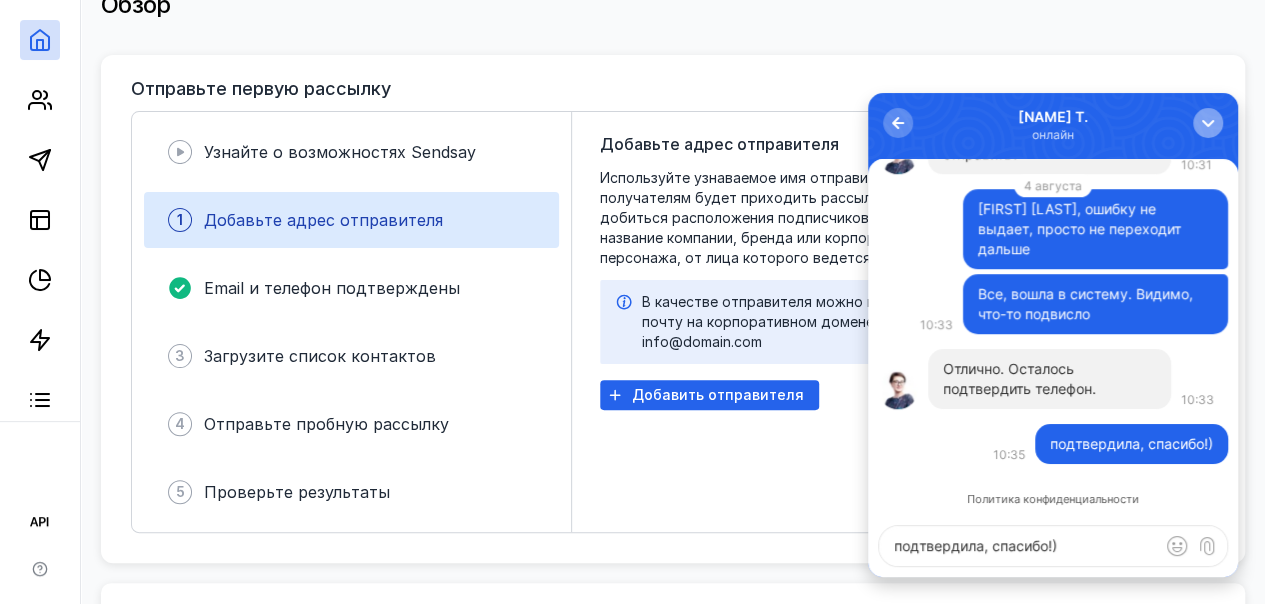click at bounding box center (1208, 123) 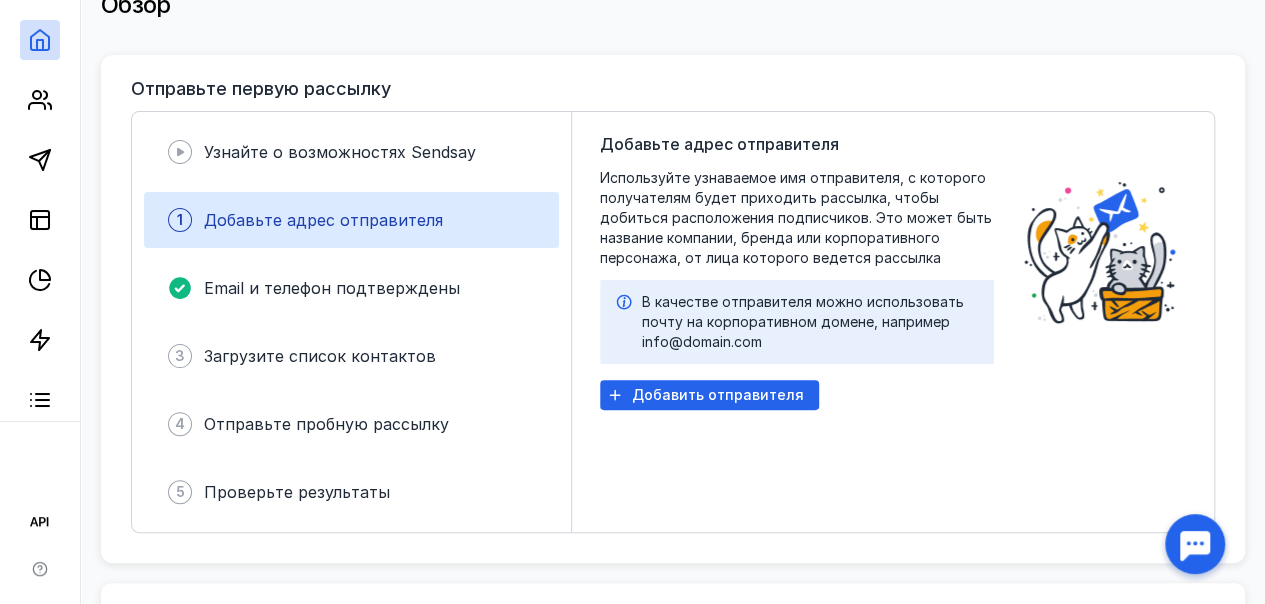 scroll, scrollTop: 0, scrollLeft: 0, axis: both 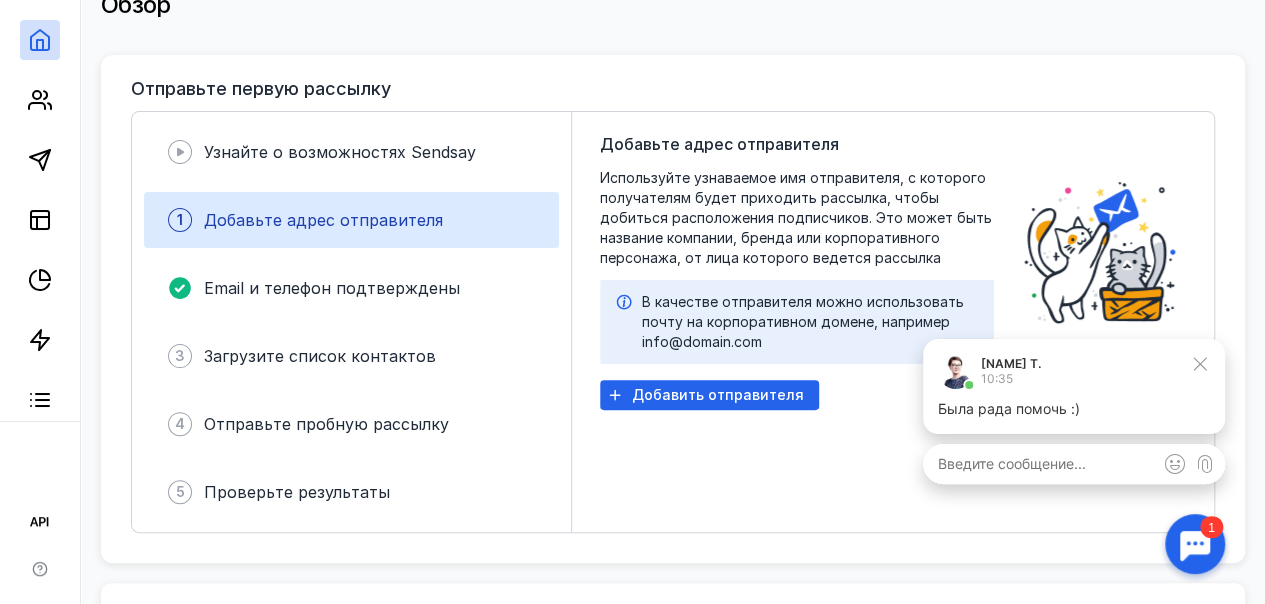 click 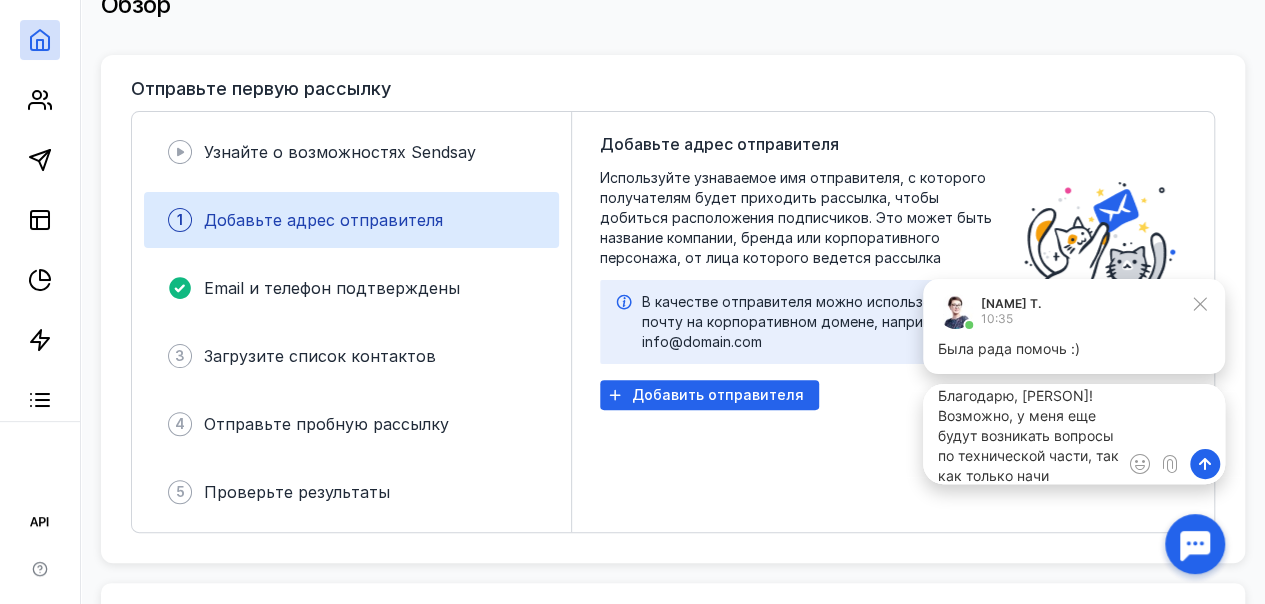 scroll, scrollTop: 28, scrollLeft: 0, axis: vertical 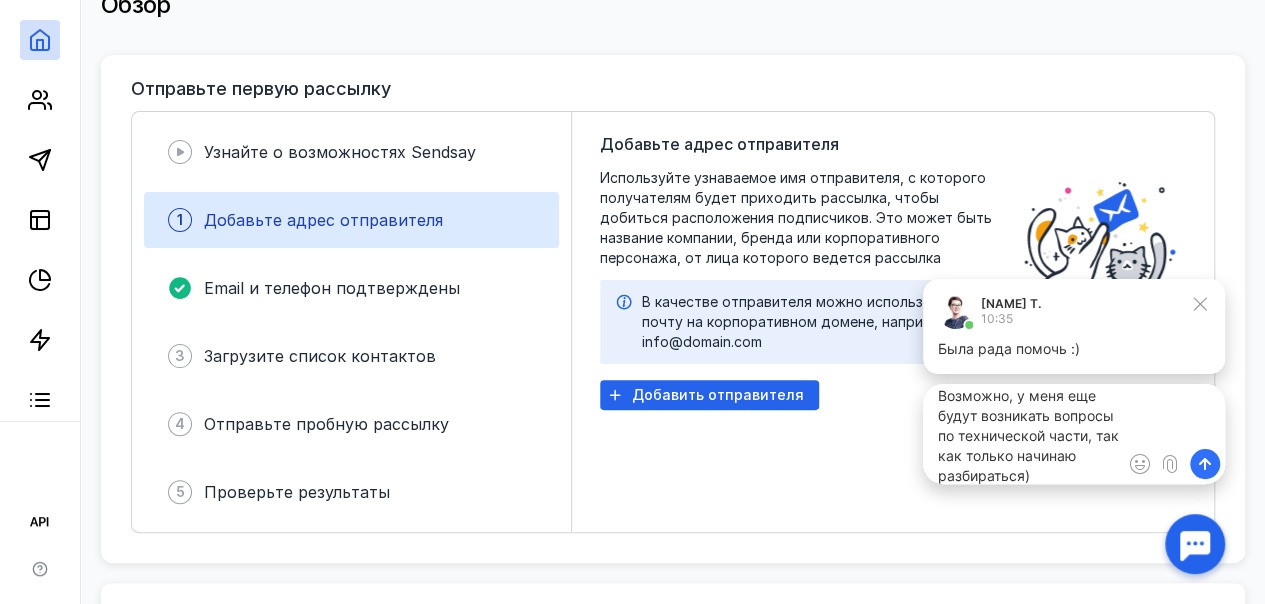 type on "Благодарю, [NAME]! Возможно, у меня еще будут возникать вопросы по технической части, так как только начинаю разбираться)" 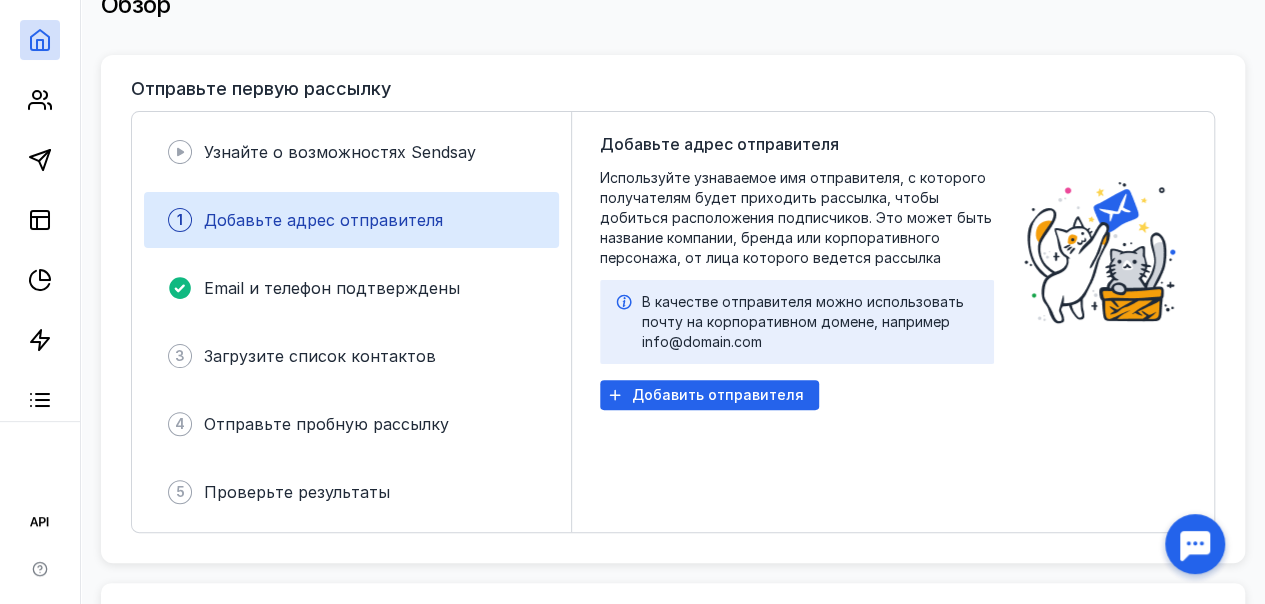 click at bounding box center [1195, 544] 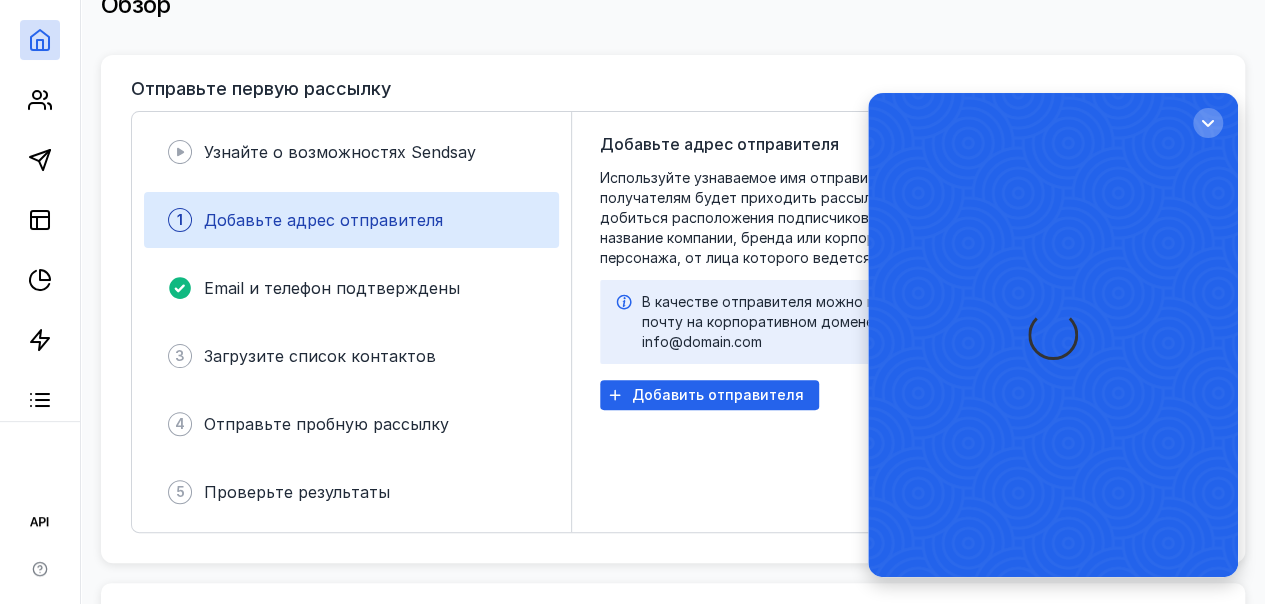 scroll, scrollTop: 0, scrollLeft: 0, axis: both 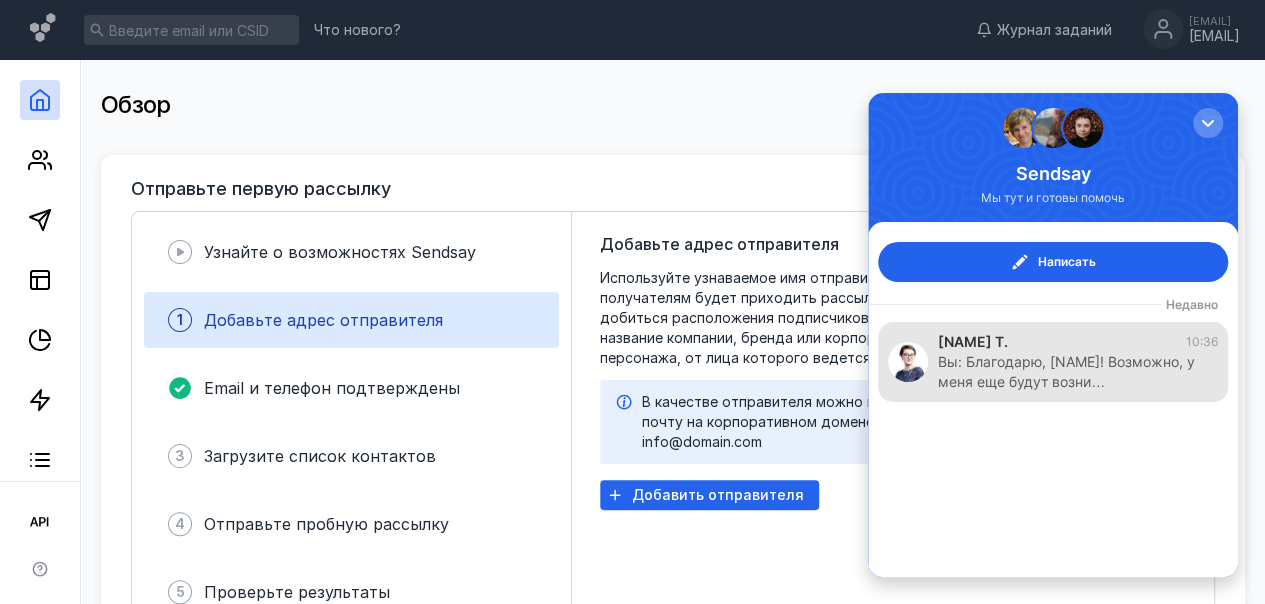 click on "Вы: Благодарю, [NAME]! Возможно, у меня еще будут возни…" at bounding box center [1068, 372] 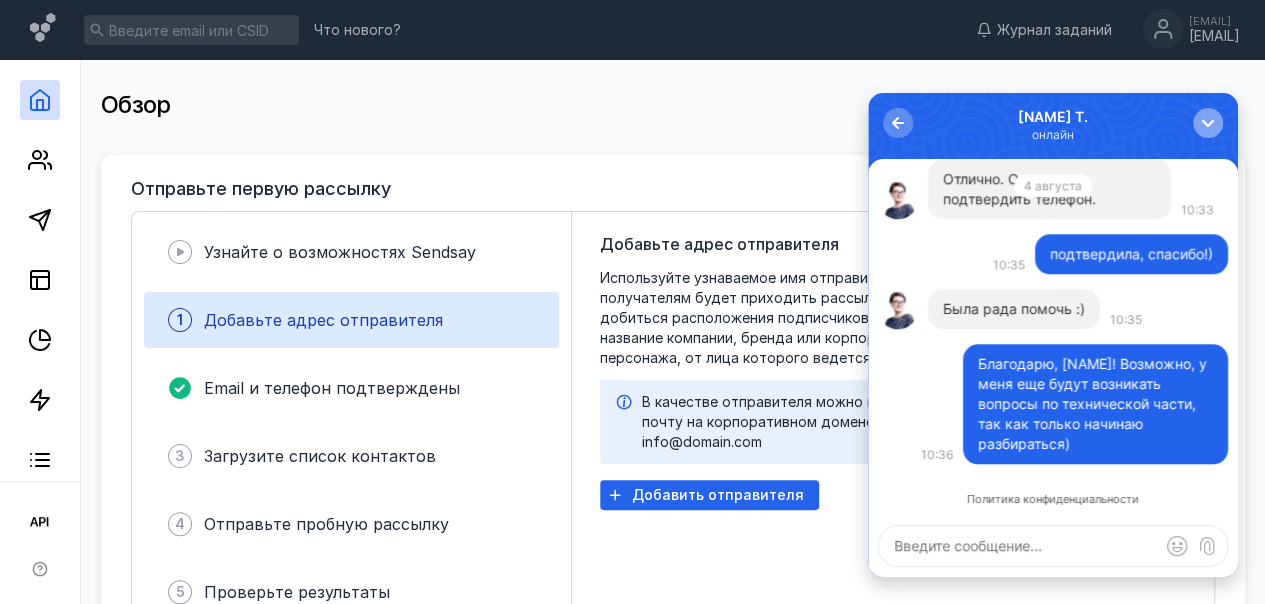 click at bounding box center [1208, 123] 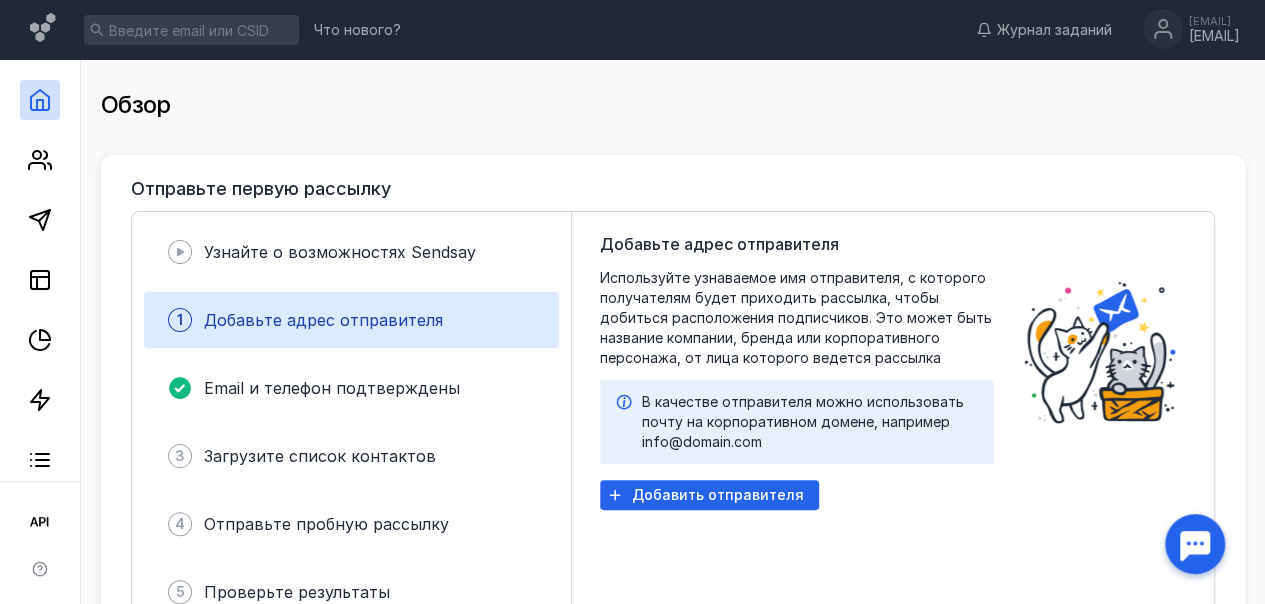 scroll, scrollTop: 0, scrollLeft: 0, axis: both 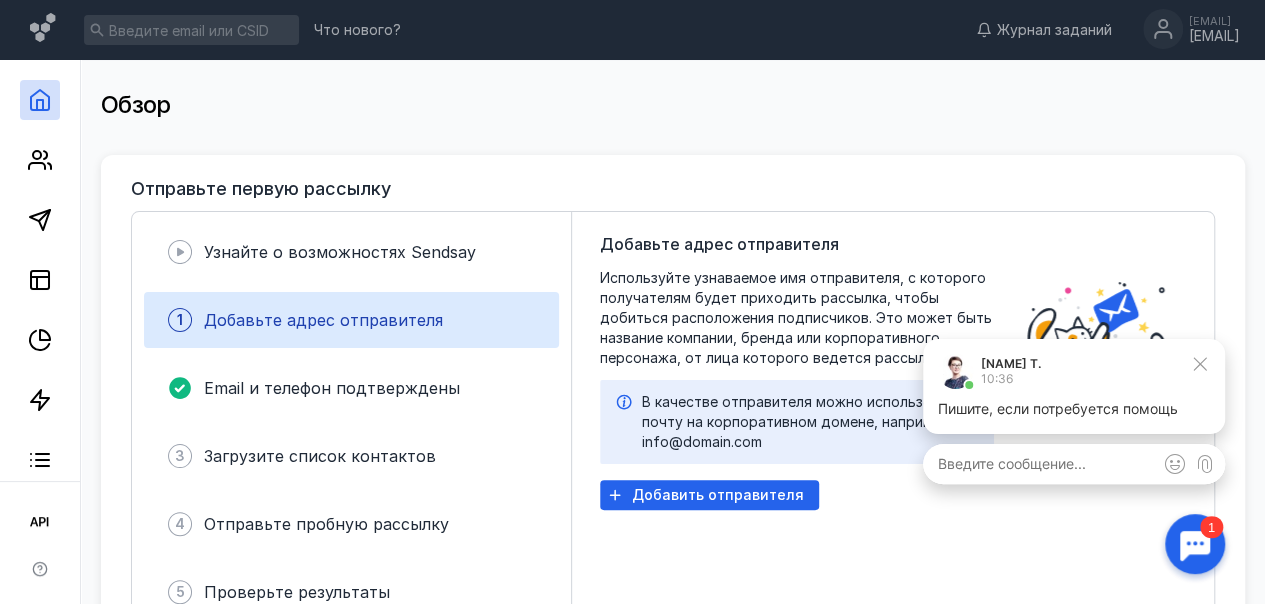 click 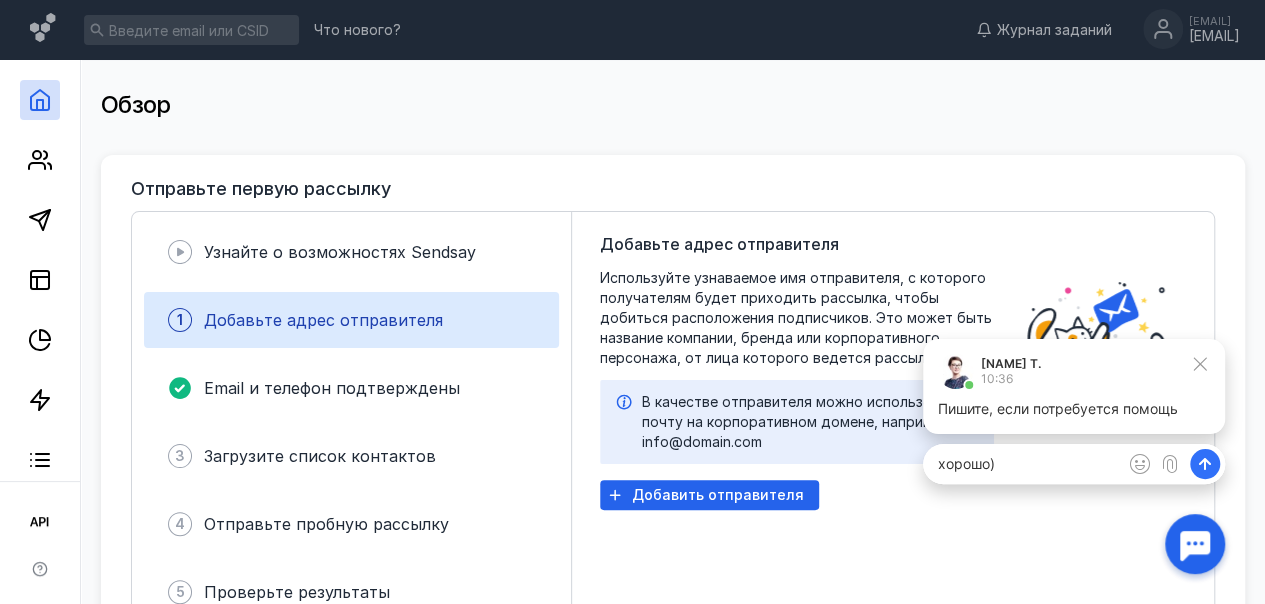 type on "хорошо)" 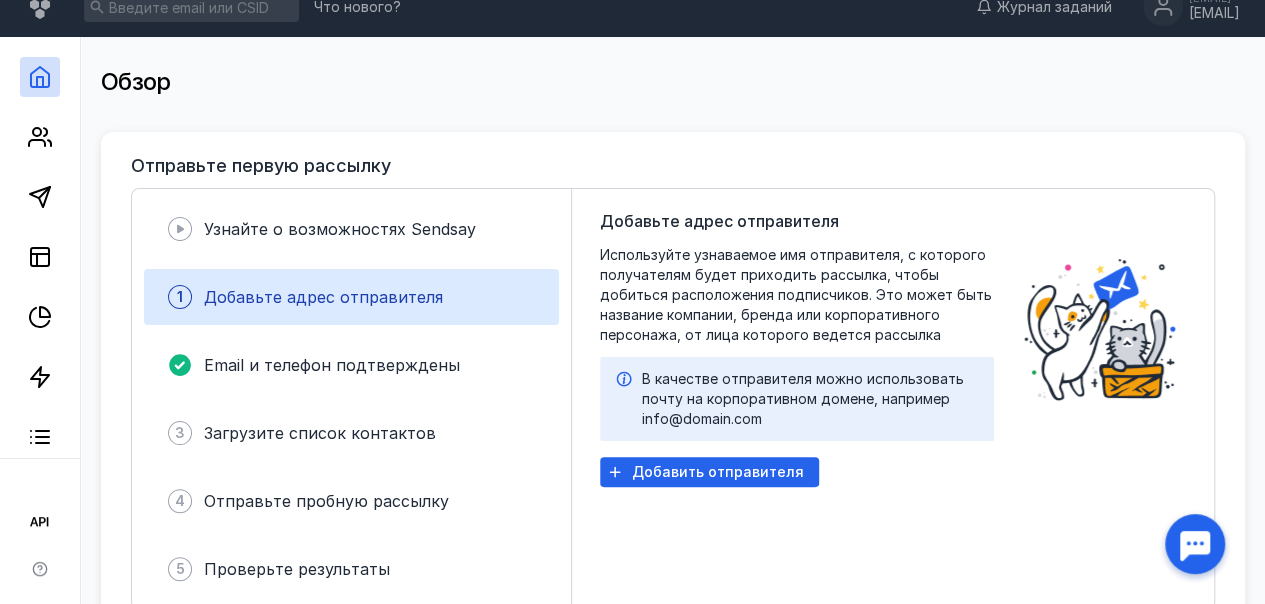 scroll, scrollTop: 0, scrollLeft: 0, axis: both 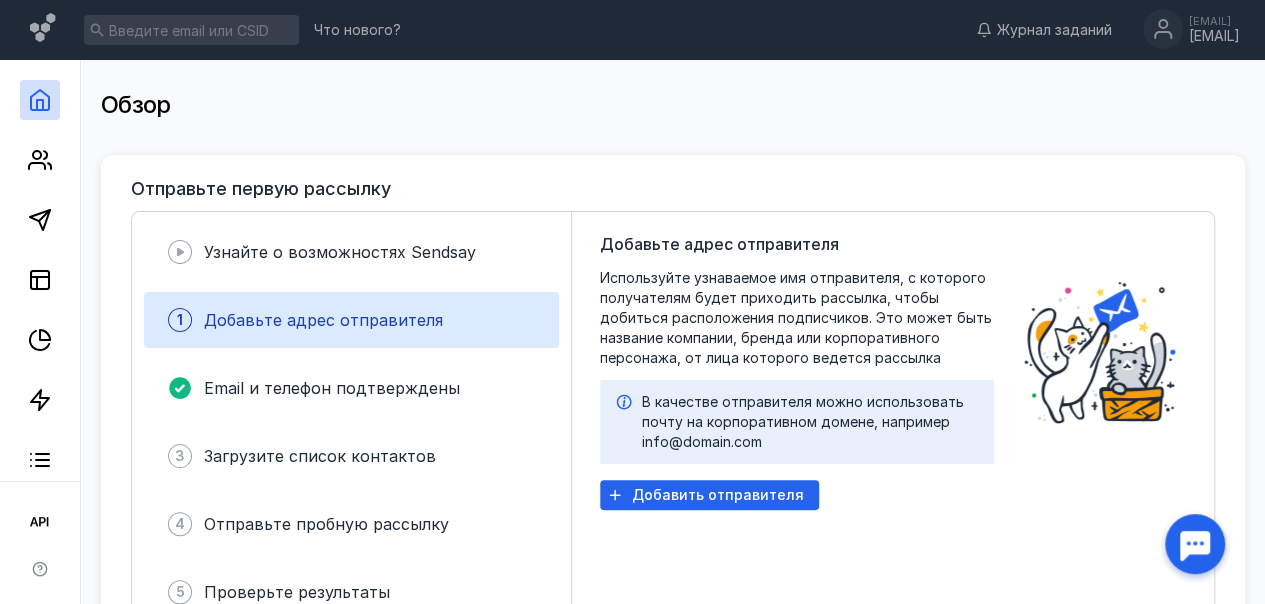 click on "Добавьте адрес отправителя" at bounding box center [323, 320] 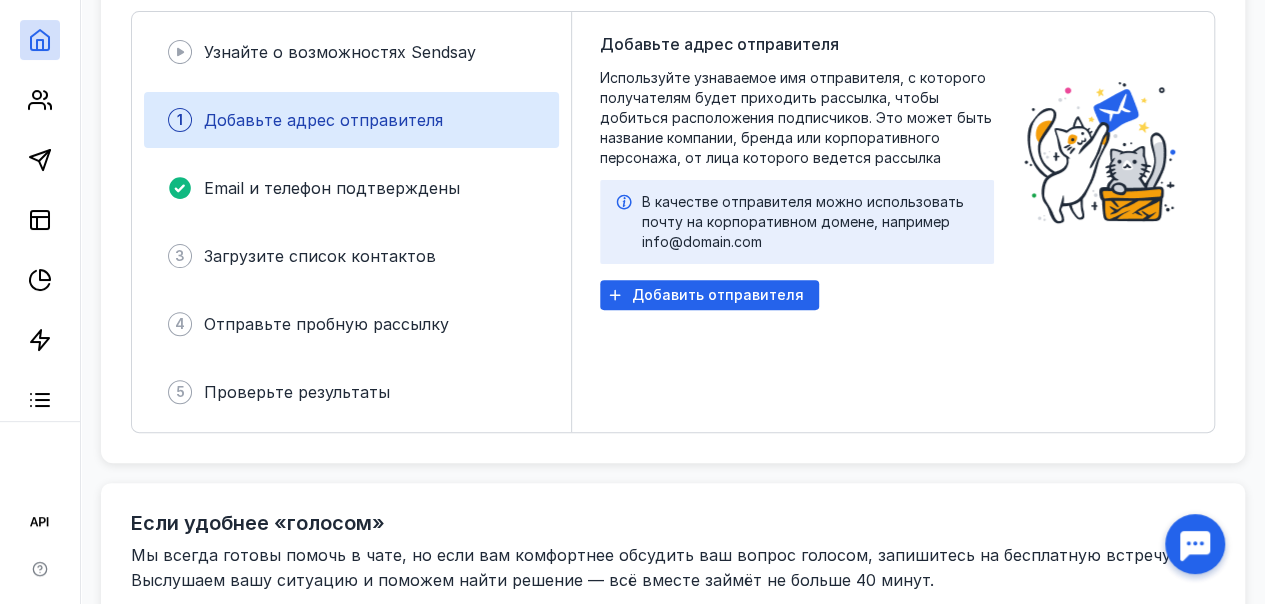 scroll, scrollTop: 300, scrollLeft: 0, axis: vertical 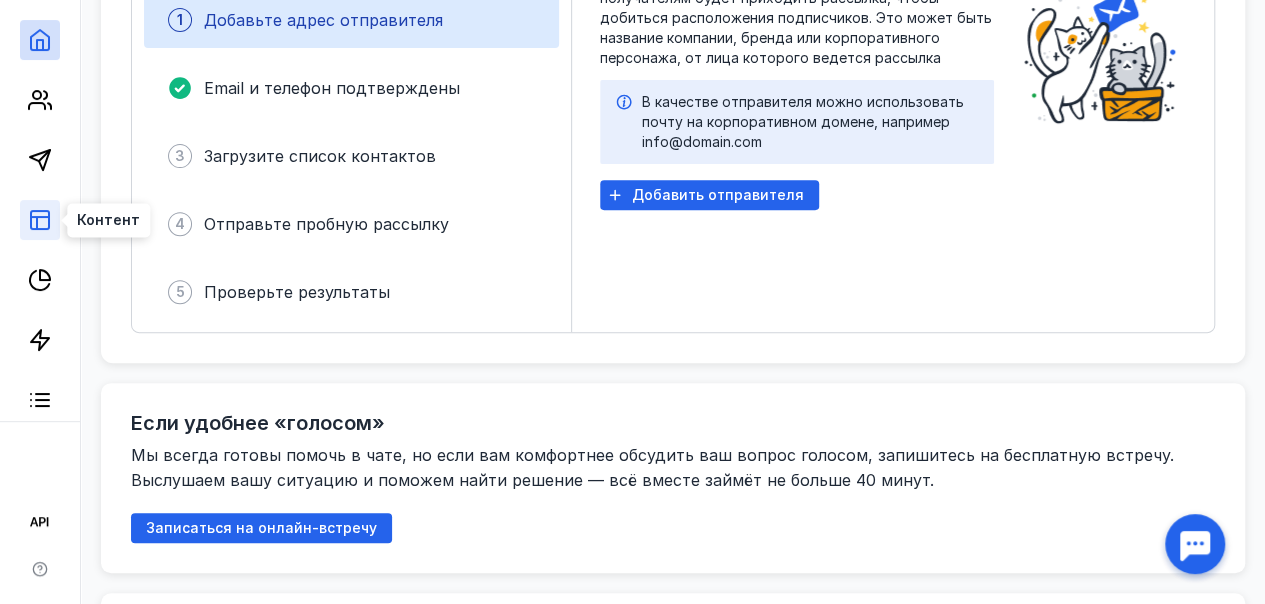 click 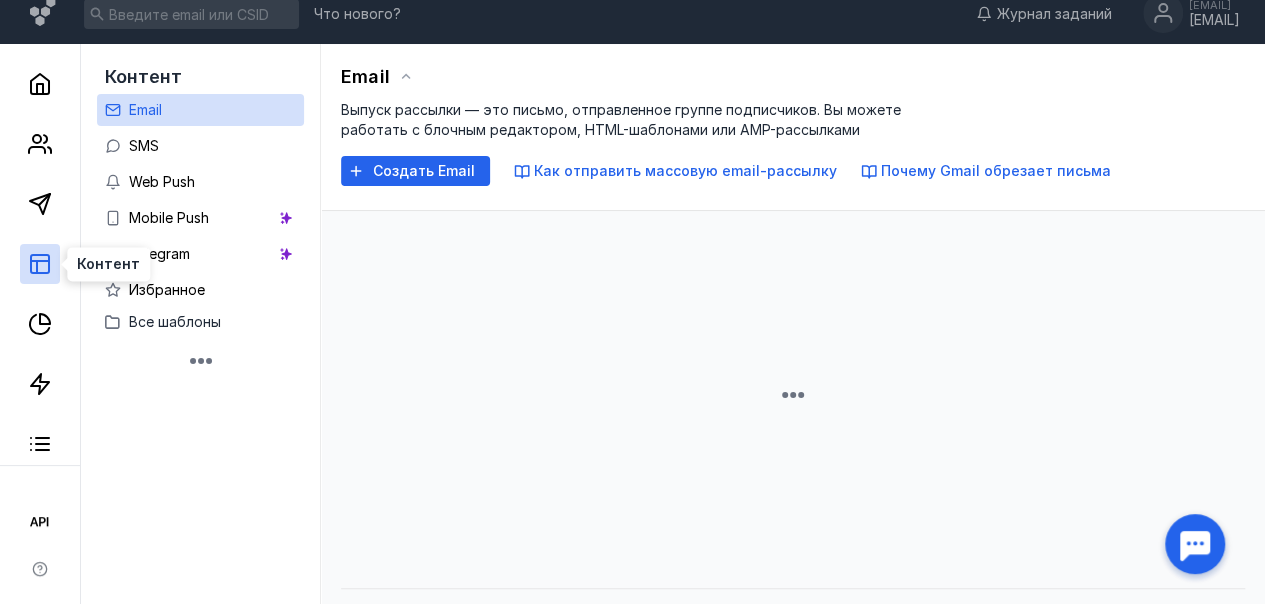 scroll, scrollTop: 0, scrollLeft: 0, axis: both 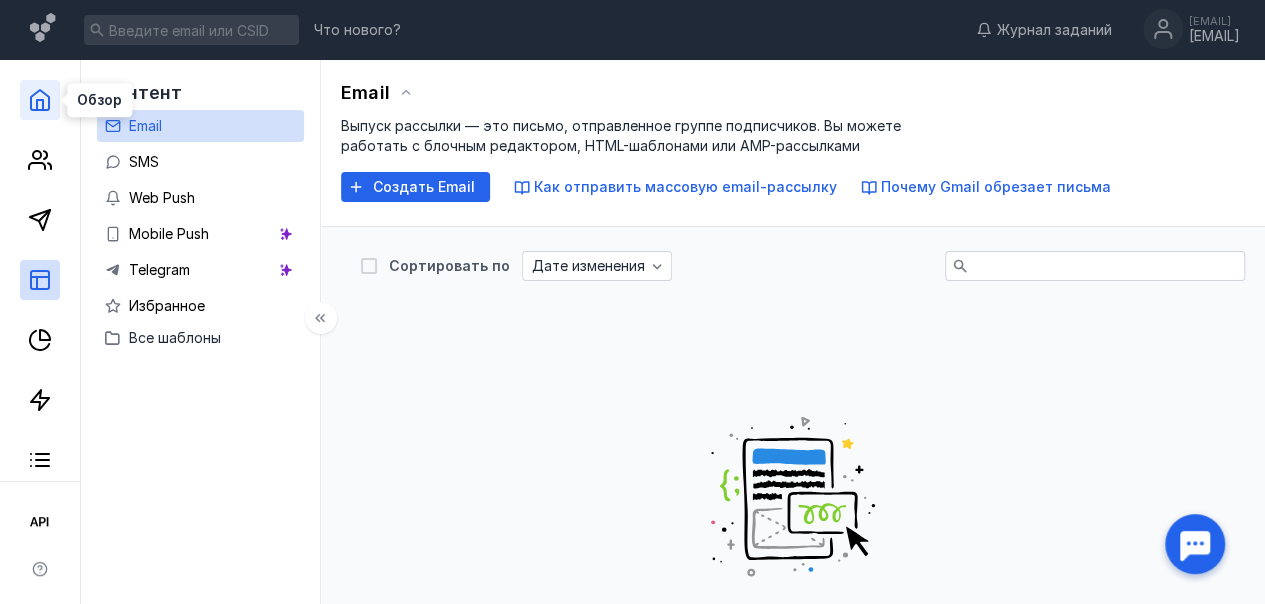 click 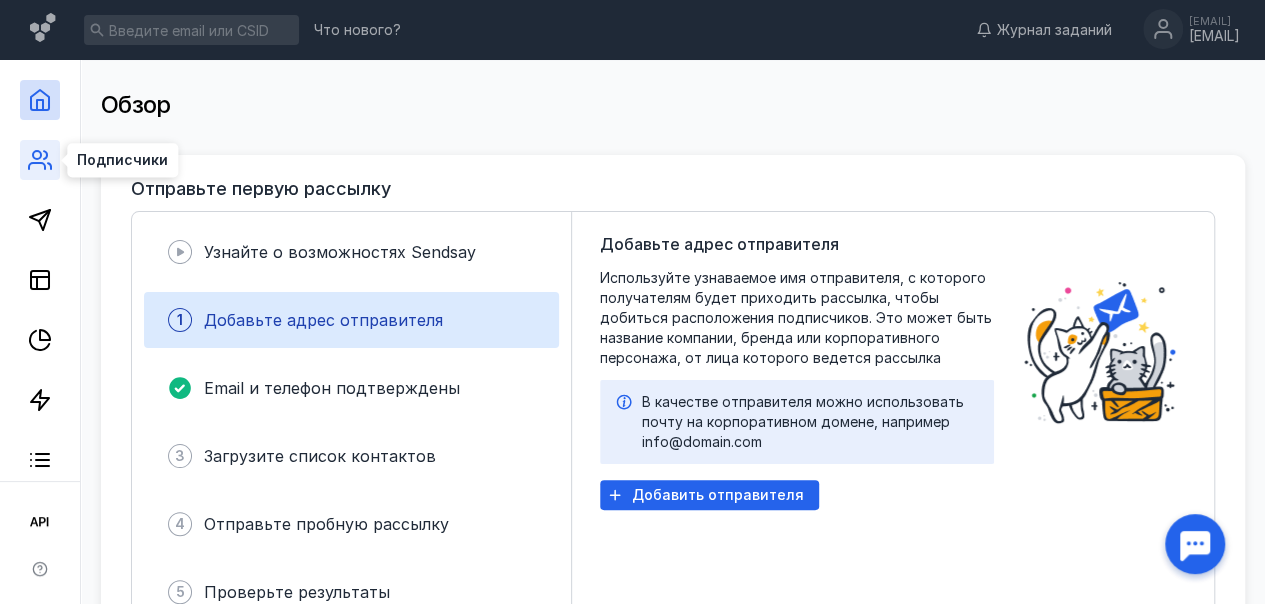 click 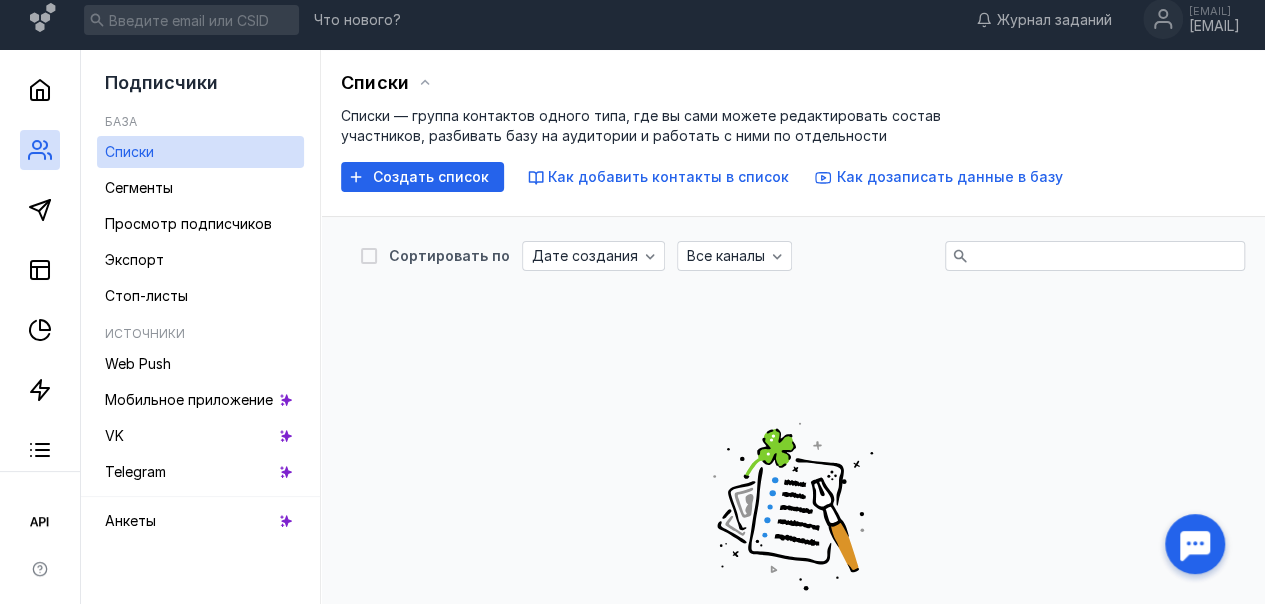 scroll, scrollTop: 0, scrollLeft: 0, axis: both 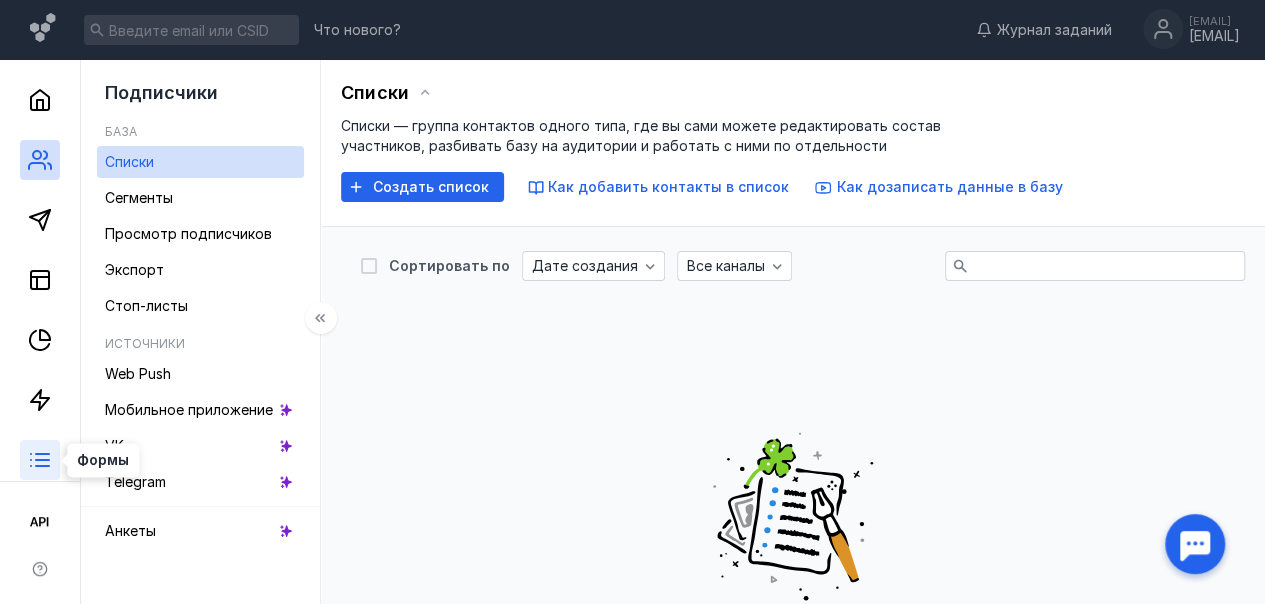 click 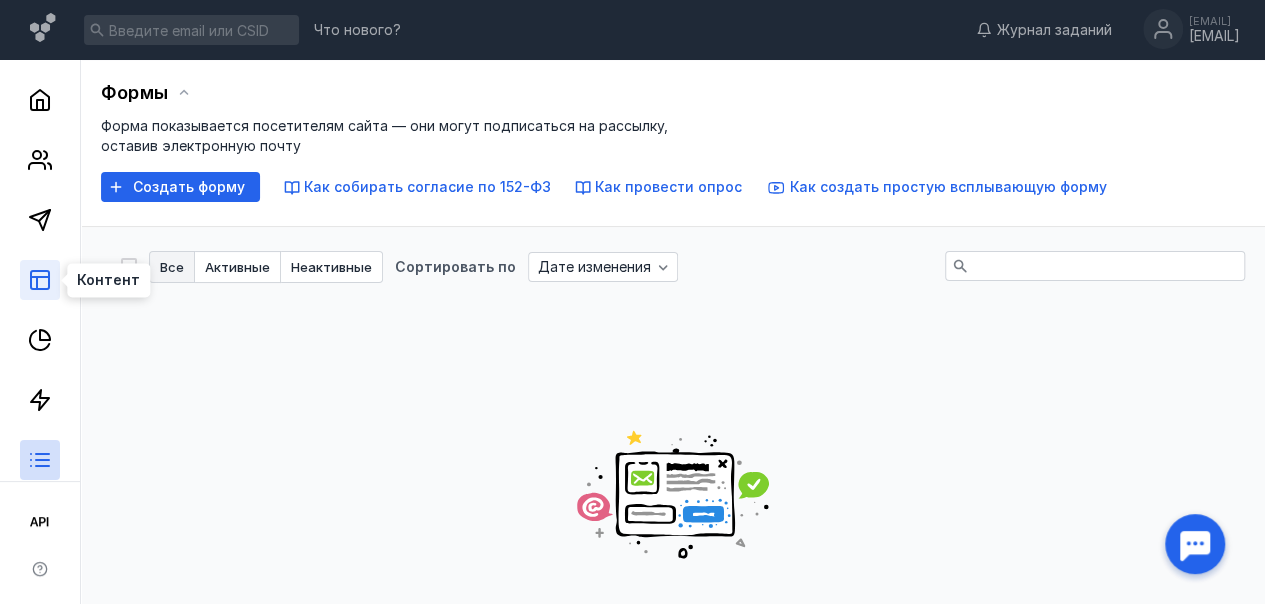 click 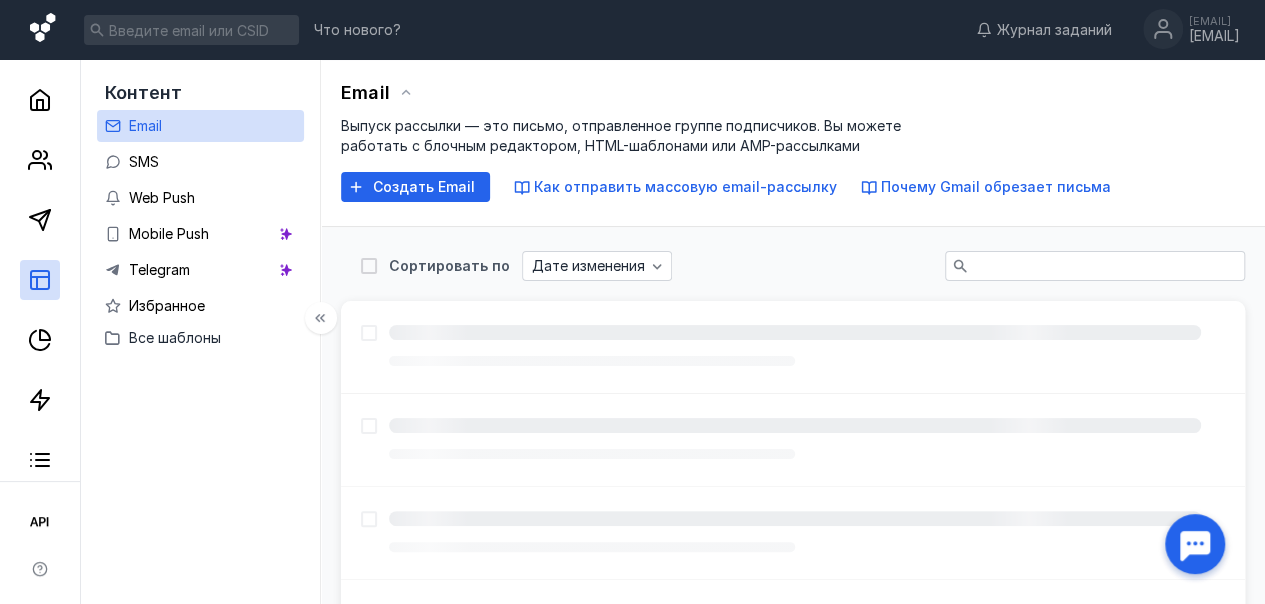 click 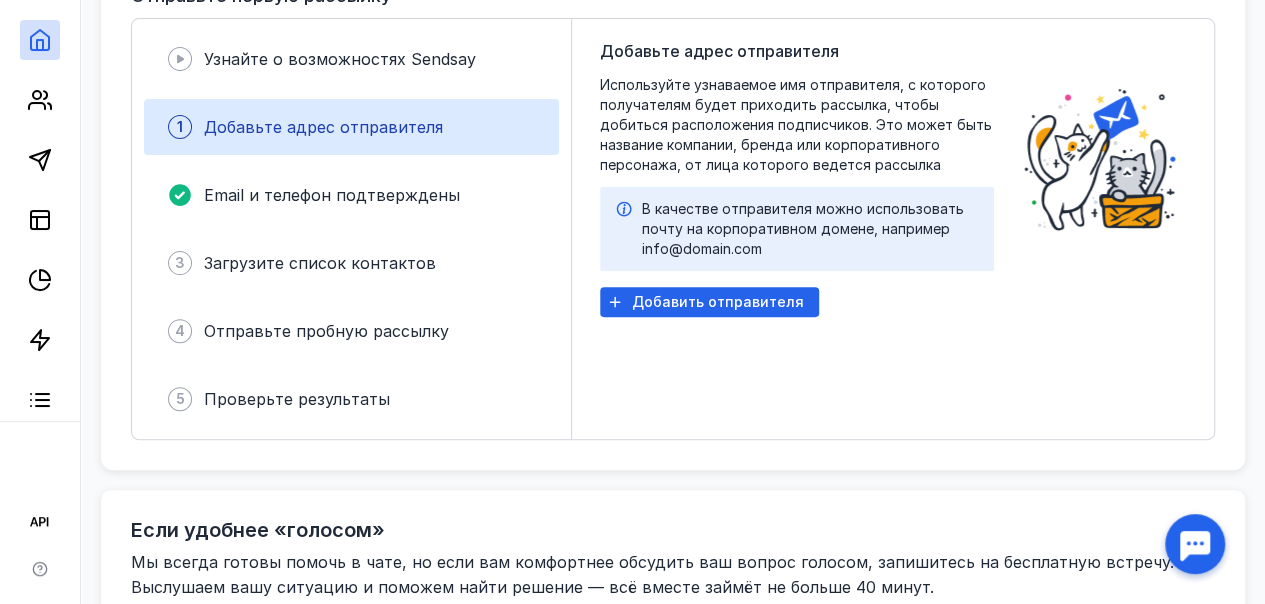 scroll, scrollTop: 0, scrollLeft: 0, axis: both 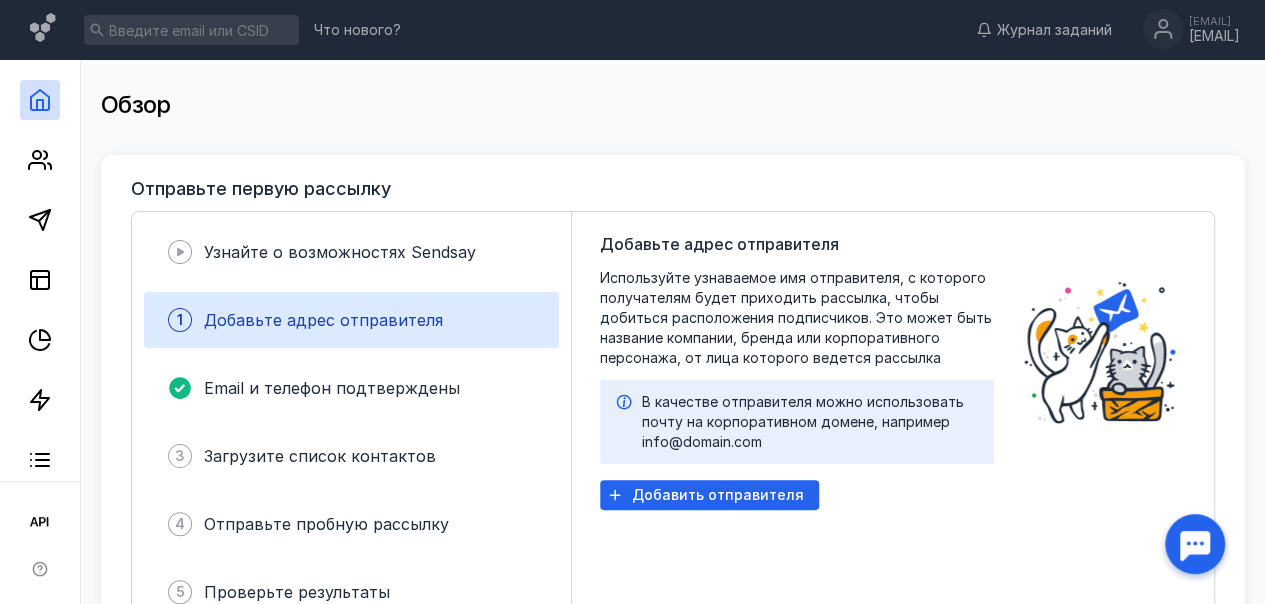 click at bounding box center (1195, 544) 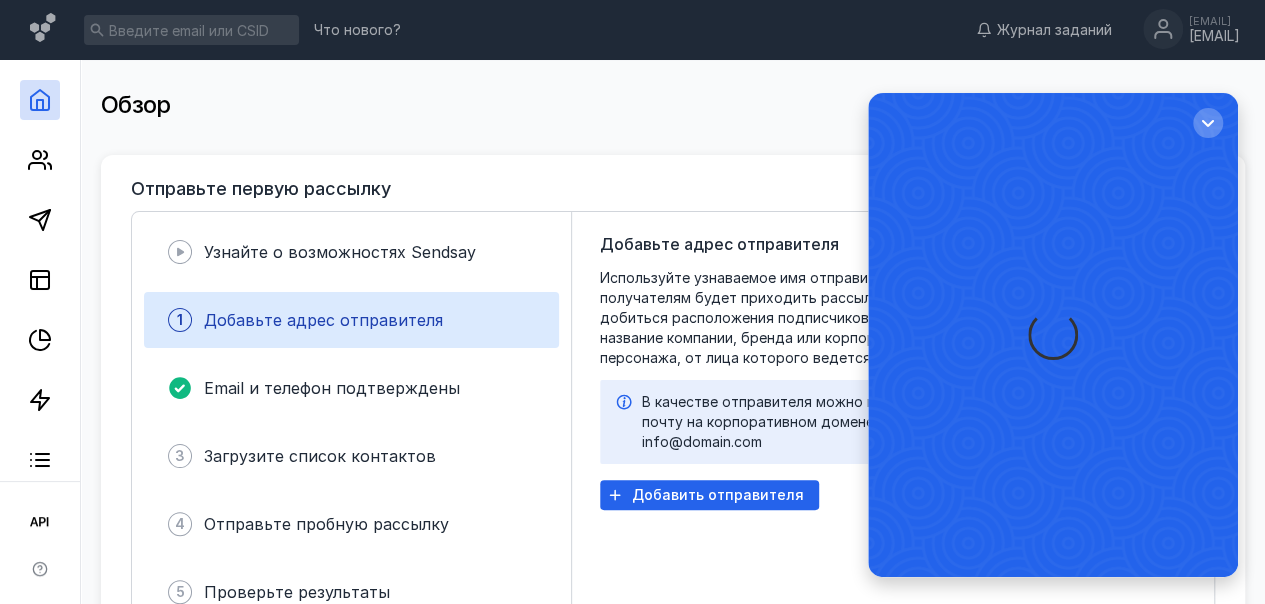 scroll, scrollTop: 0, scrollLeft: 0, axis: both 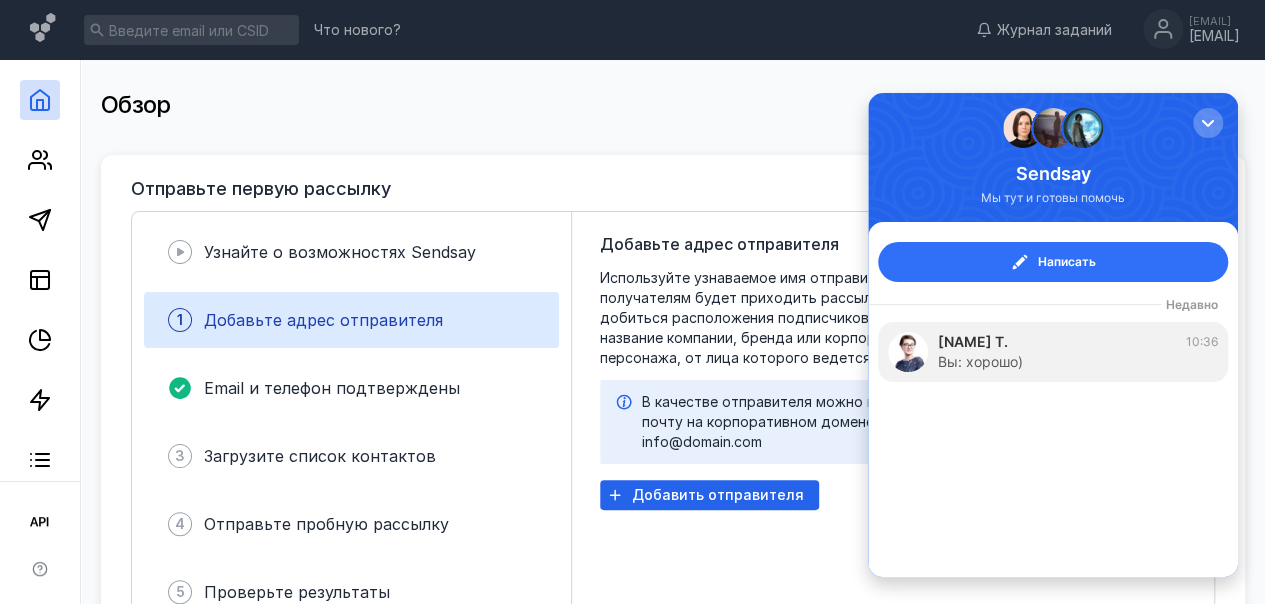 click on "Написать" at bounding box center (1067, 262) 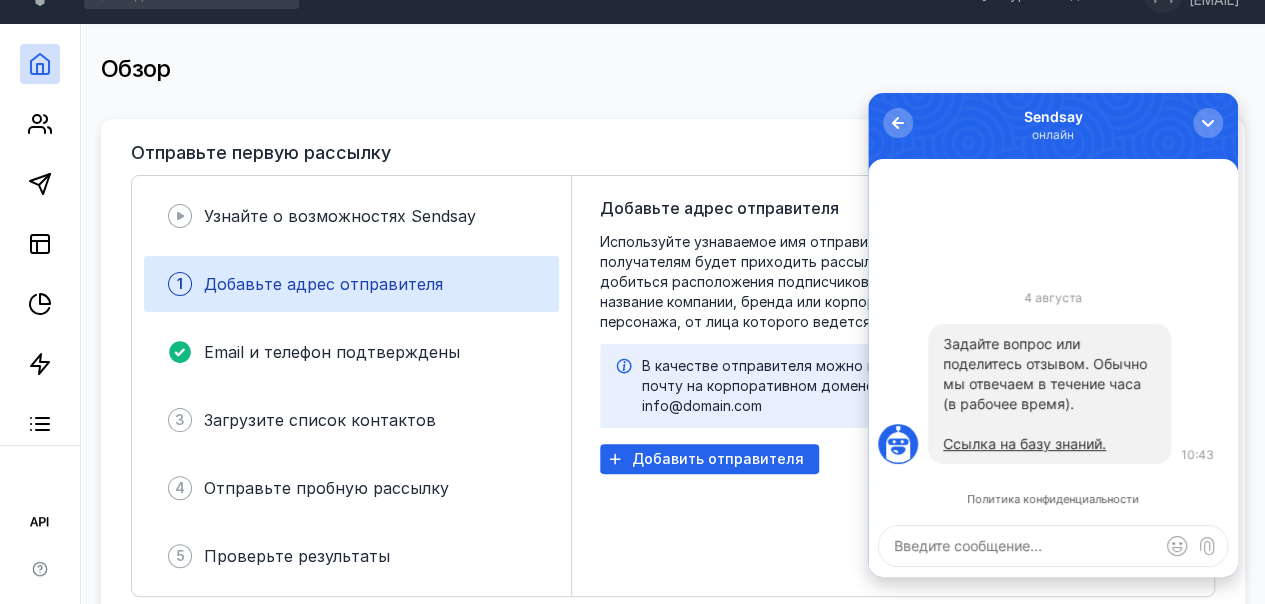 scroll, scrollTop: 0, scrollLeft: 0, axis: both 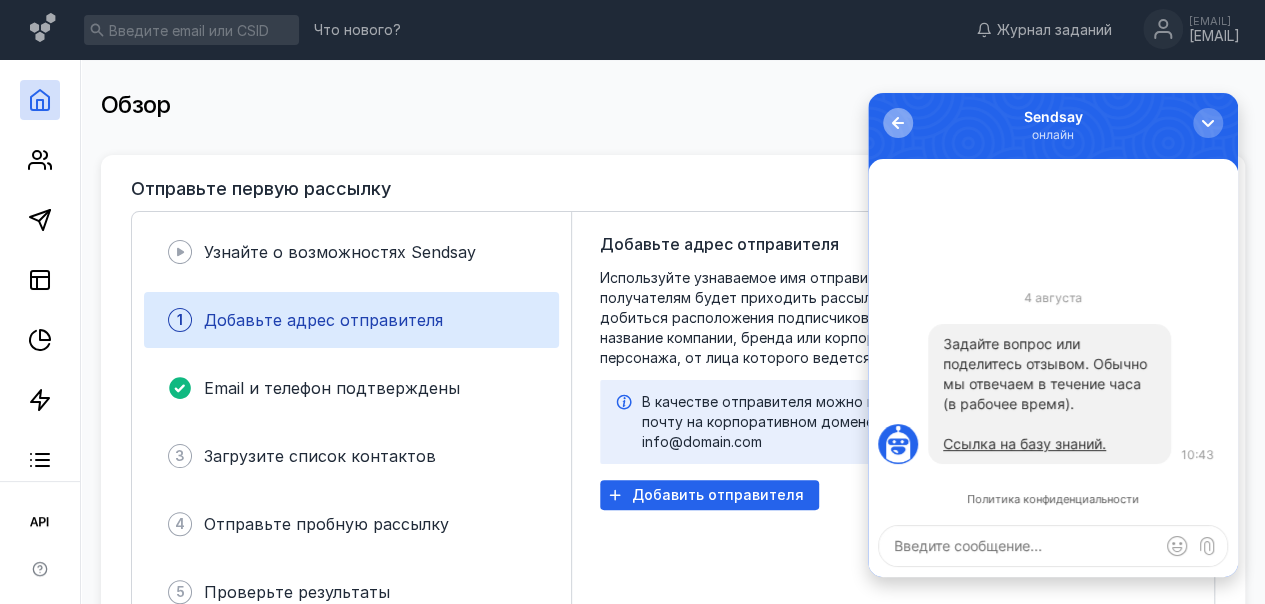click at bounding box center [898, 123] 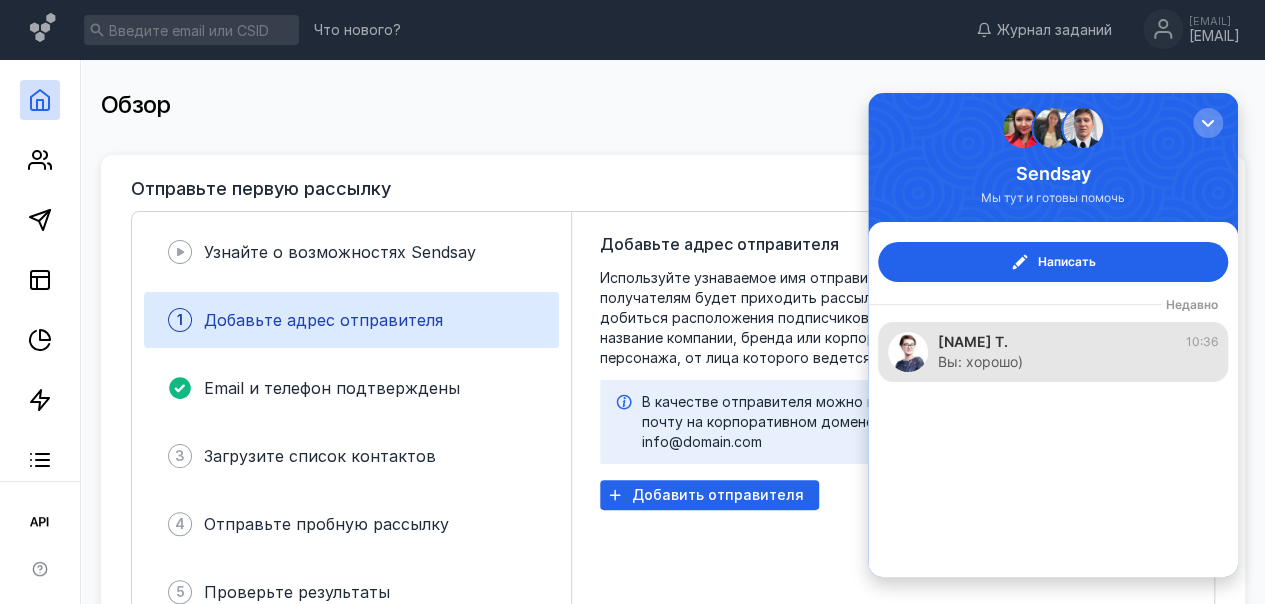 click on "[FIRST] [LAST] 10:36" at bounding box center [1078, 342] 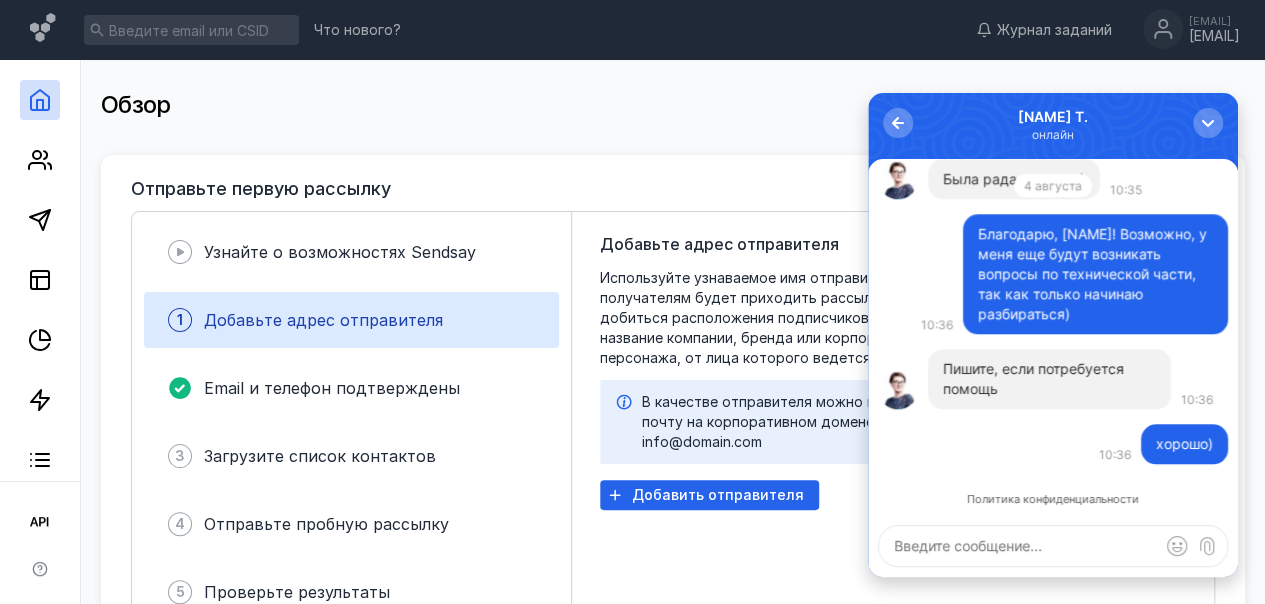 click at bounding box center (1053, 546) 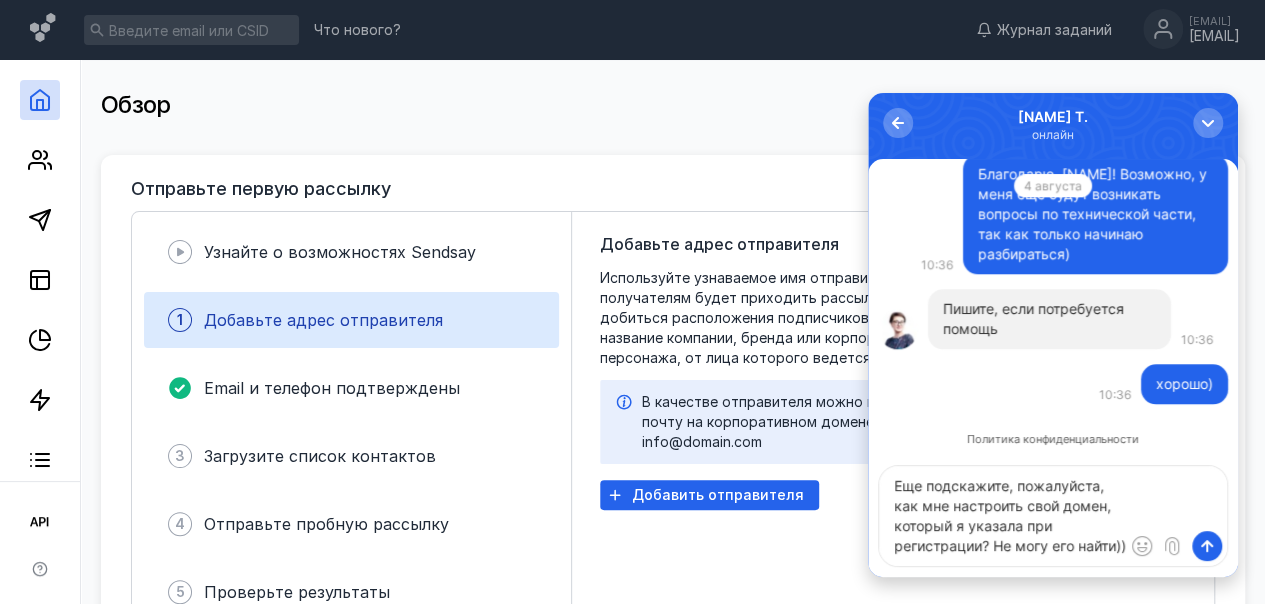 scroll, scrollTop: 8, scrollLeft: 0, axis: vertical 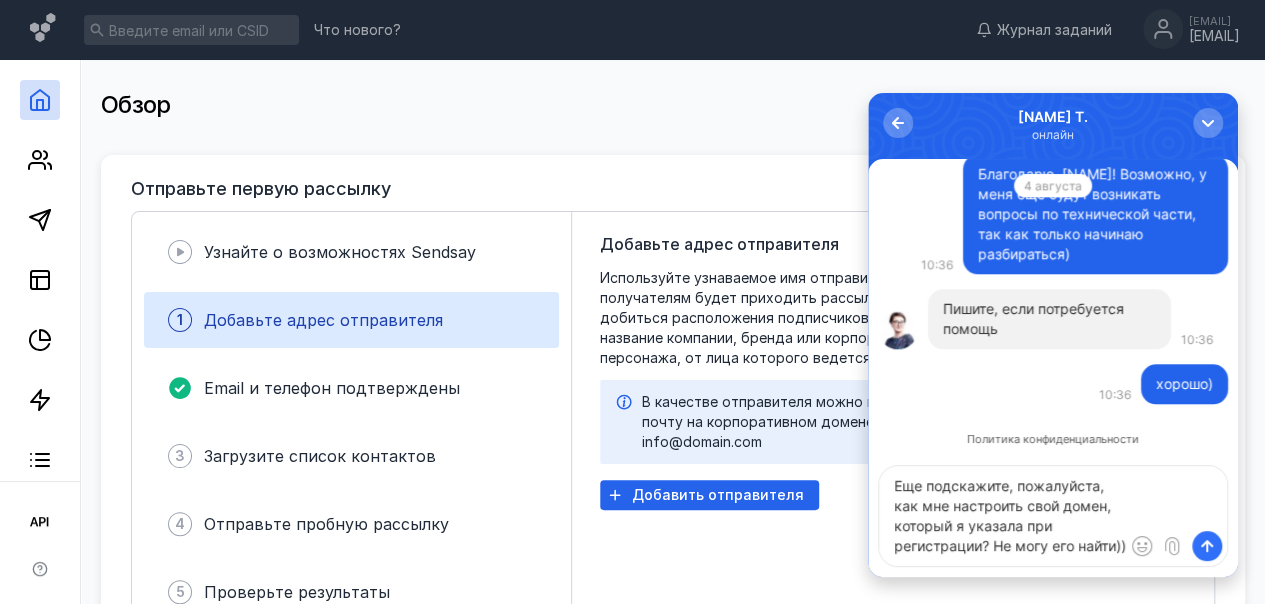 type on "Еще подскажите, пожалуйста, как мне настроить свой домен, который я указала при регистрации? Не могу его найти))" 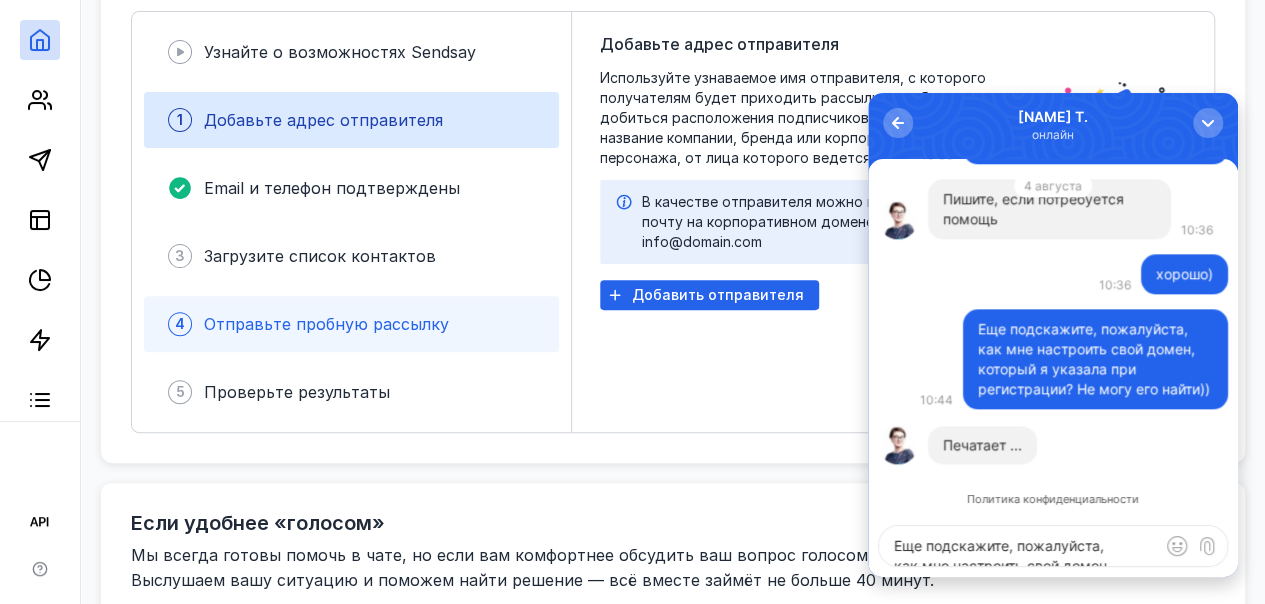 scroll, scrollTop: 0, scrollLeft: 0, axis: both 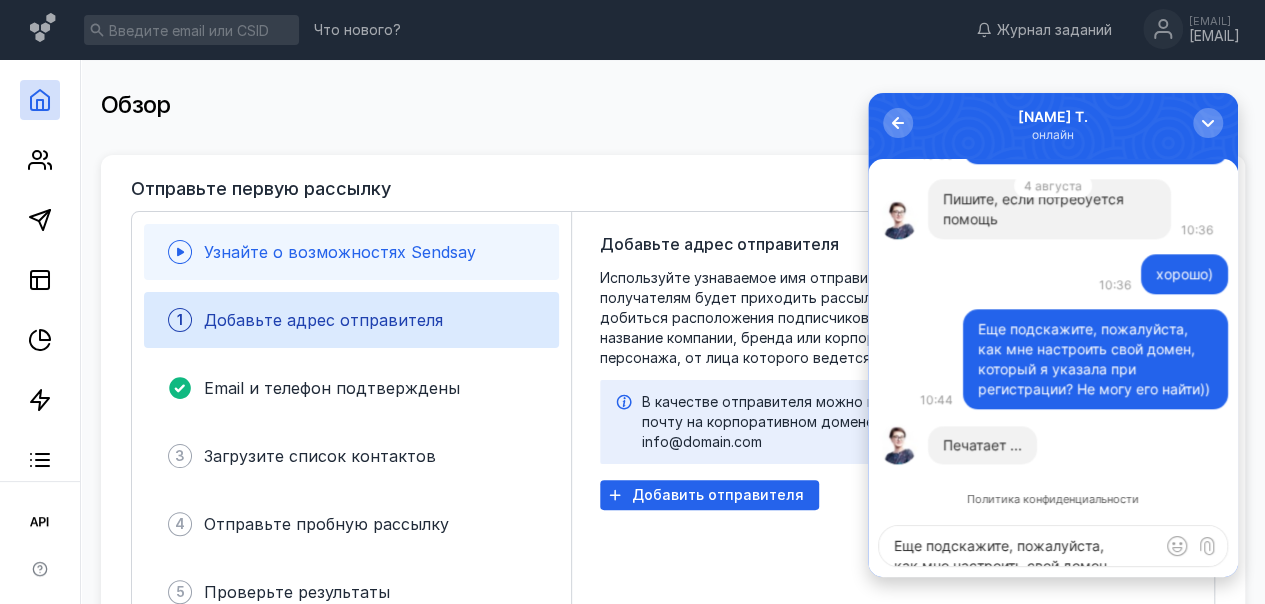 click 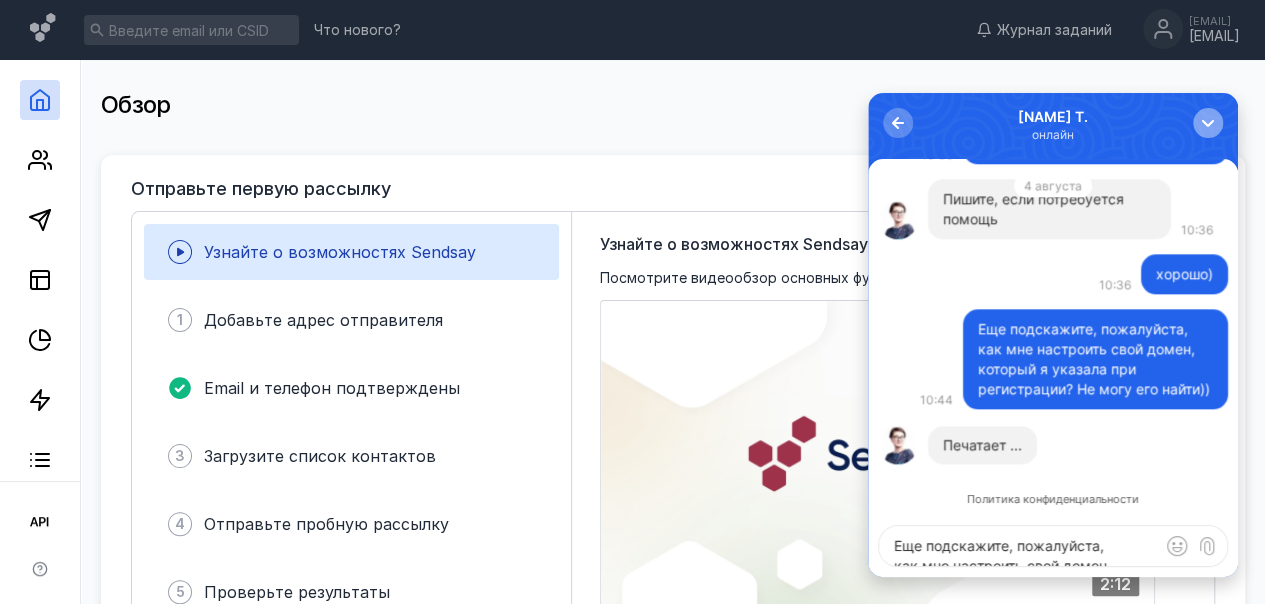 click at bounding box center [1208, 123] 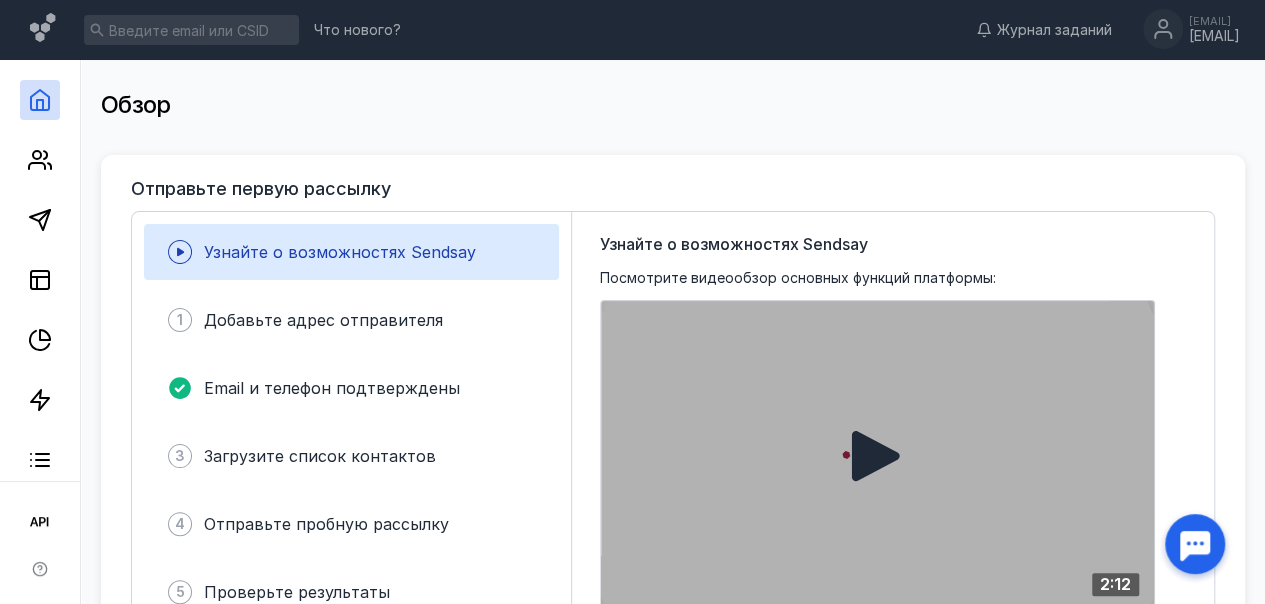 scroll, scrollTop: 0, scrollLeft: 0, axis: both 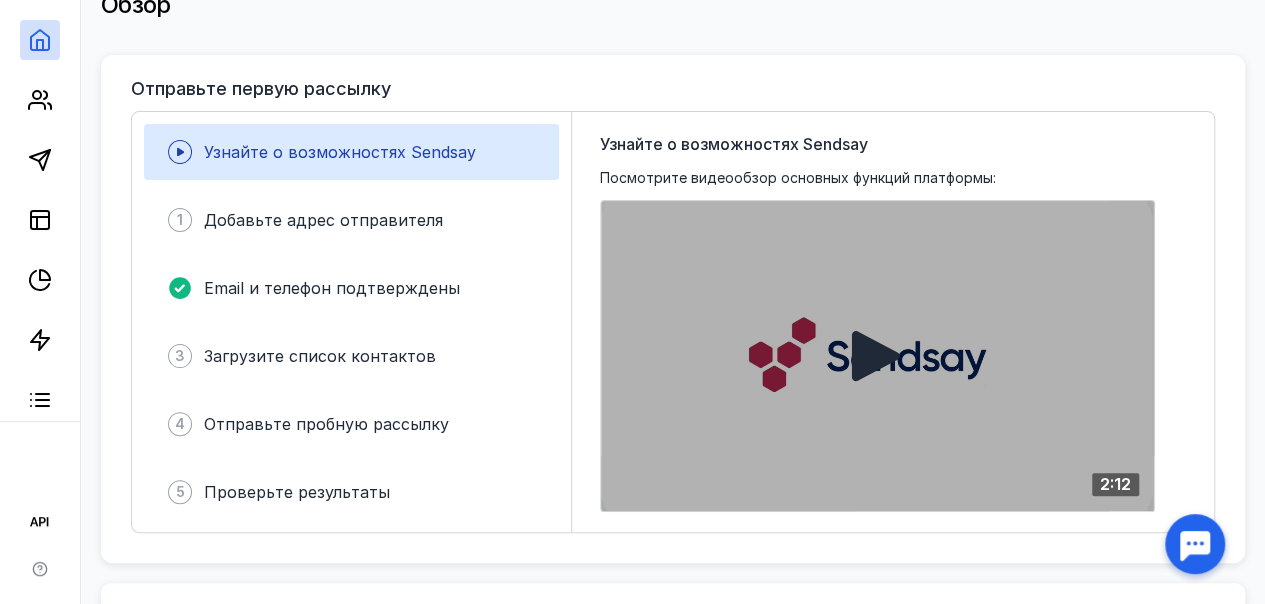 click 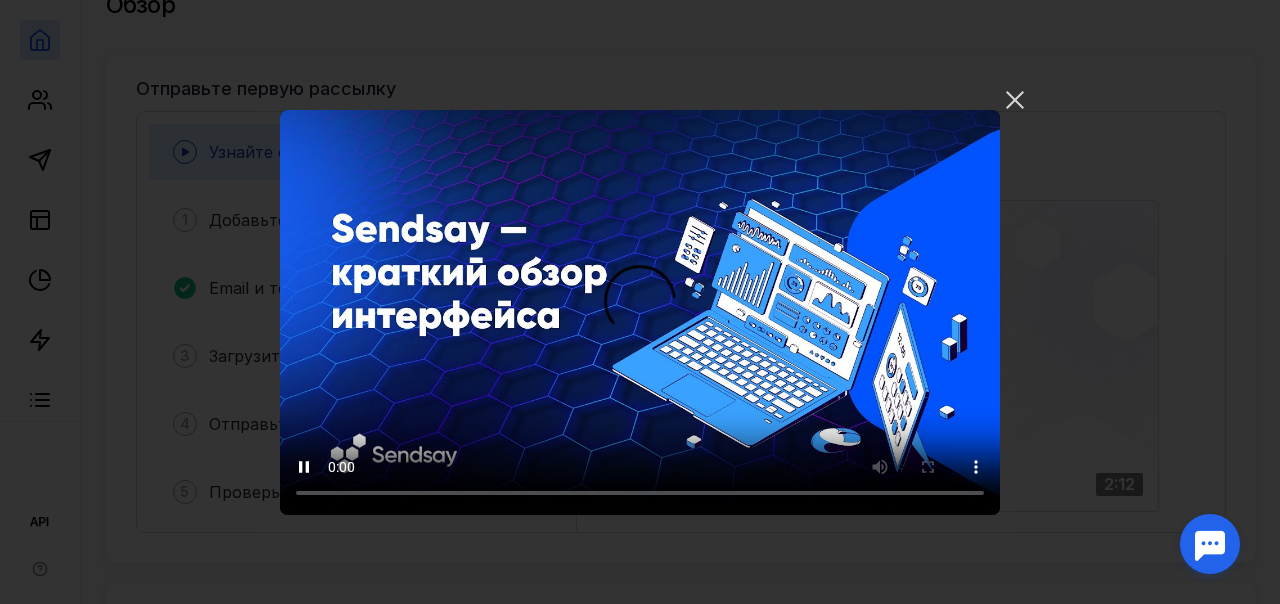 type 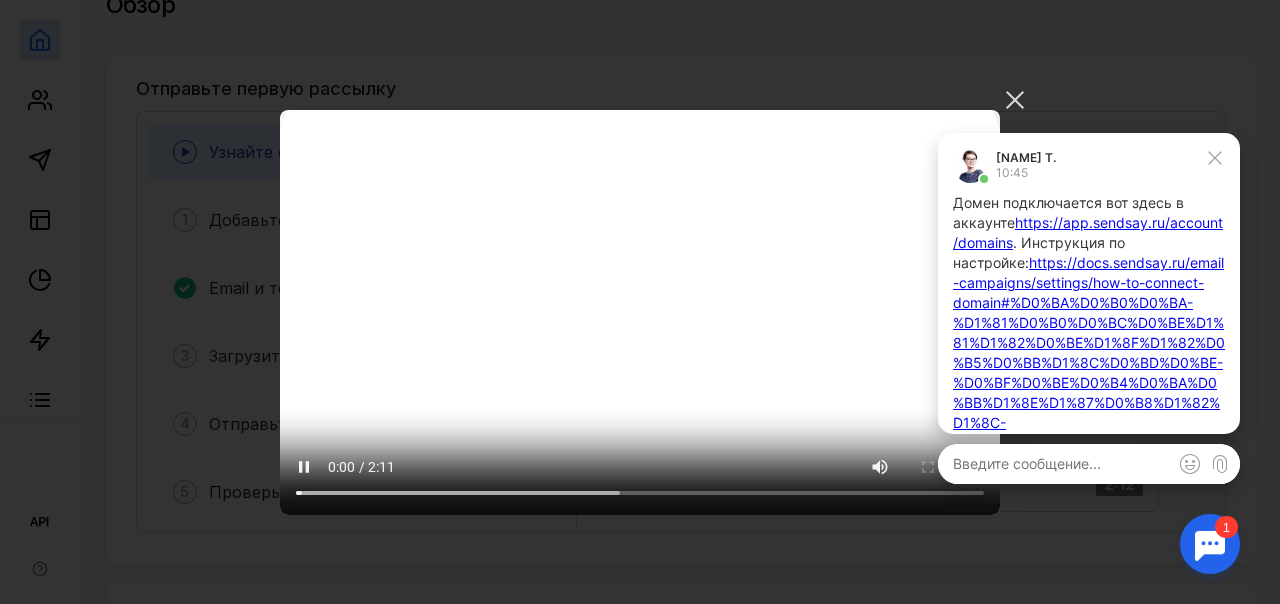scroll, scrollTop: 0, scrollLeft: 0, axis: both 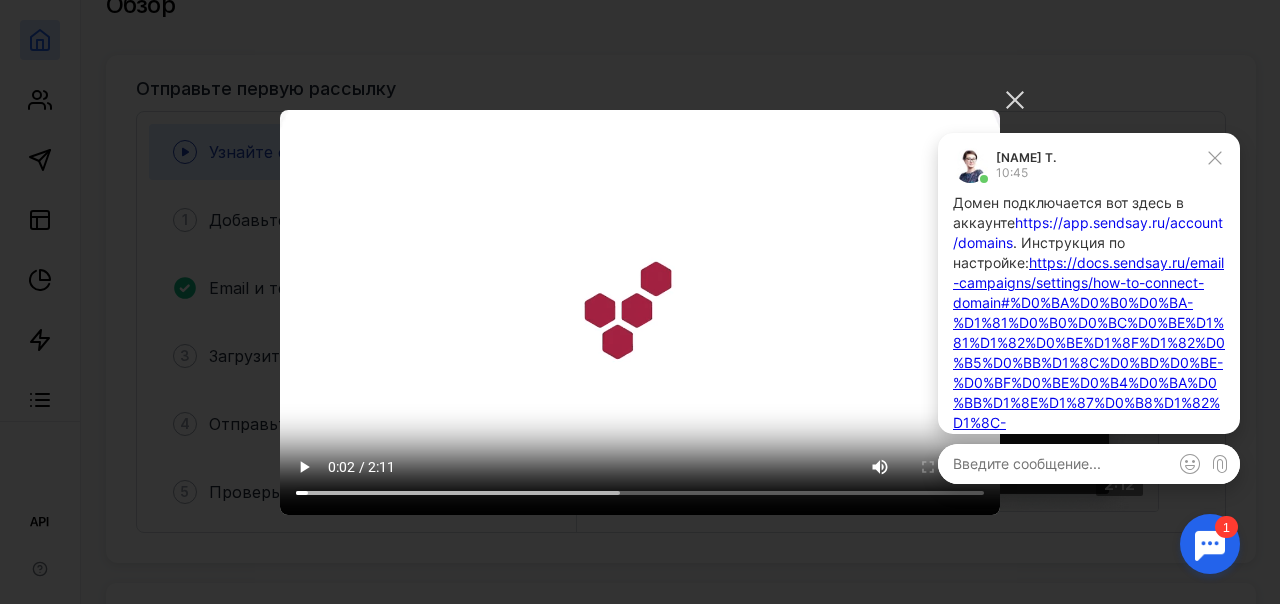 click on "https://app.sendsay.ru/account/domains" at bounding box center [1088, 232] 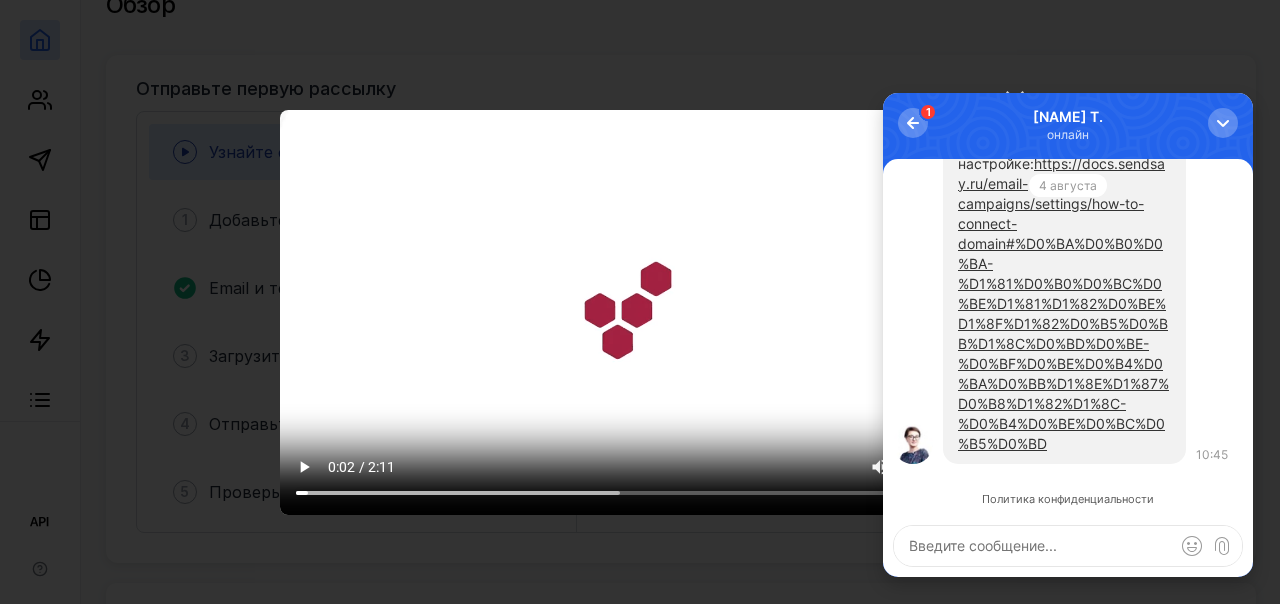 scroll, scrollTop: 0, scrollLeft: 0, axis: both 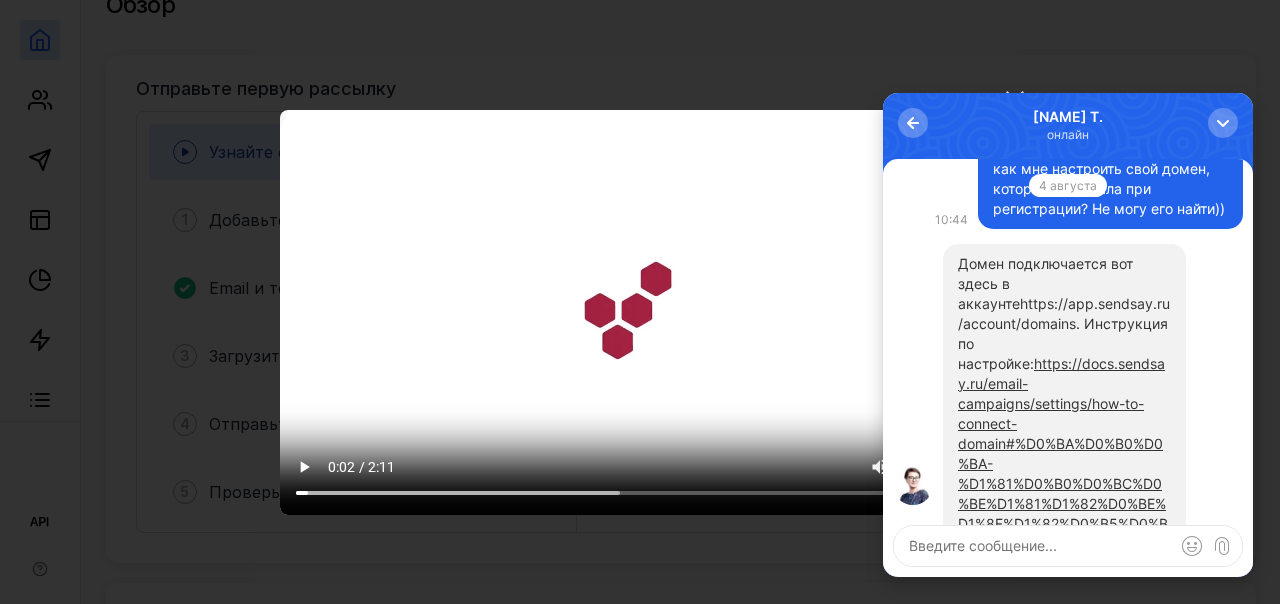 click on "https://app.sendsay.ru/account/domains" at bounding box center [1064, 313] 